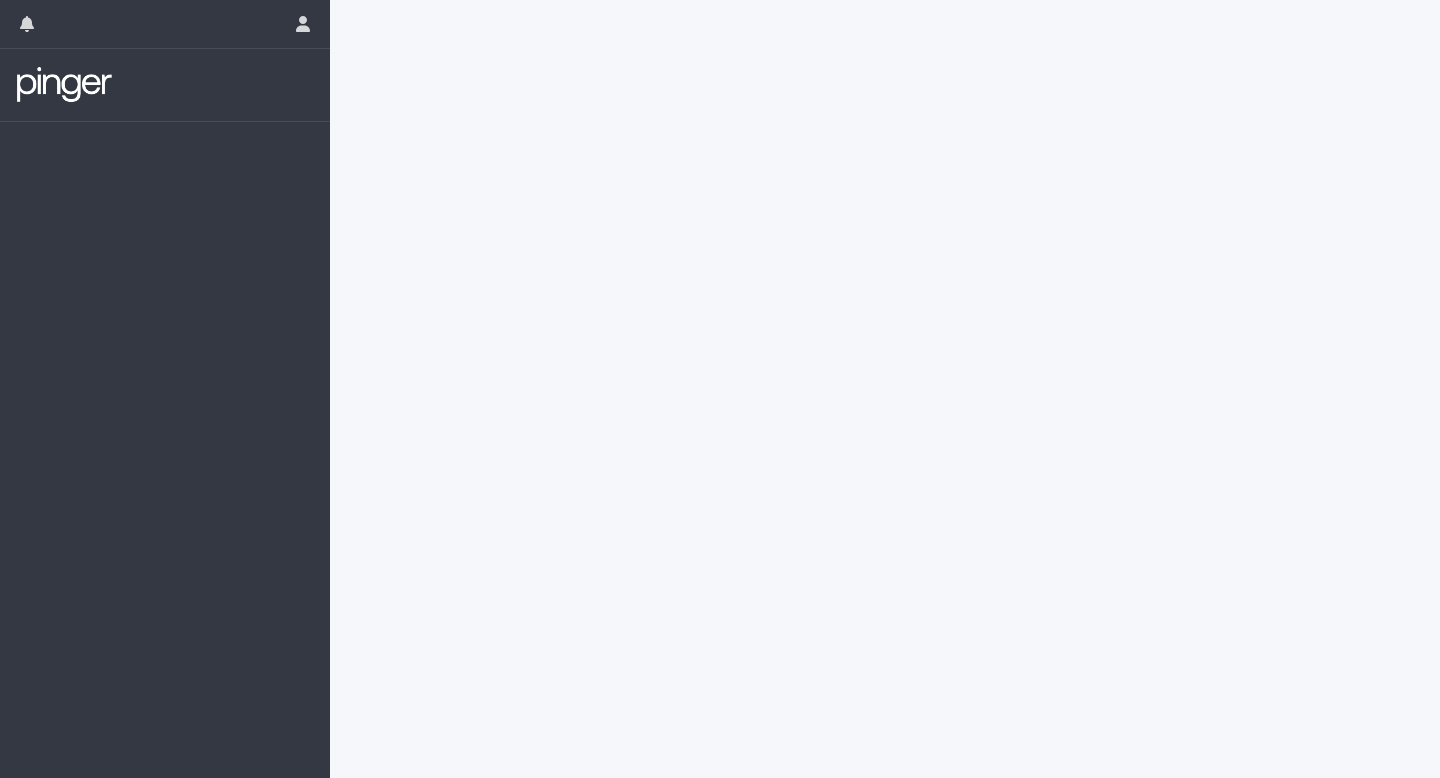 scroll, scrollTop: 0, scrollLeft: 0, axis: both 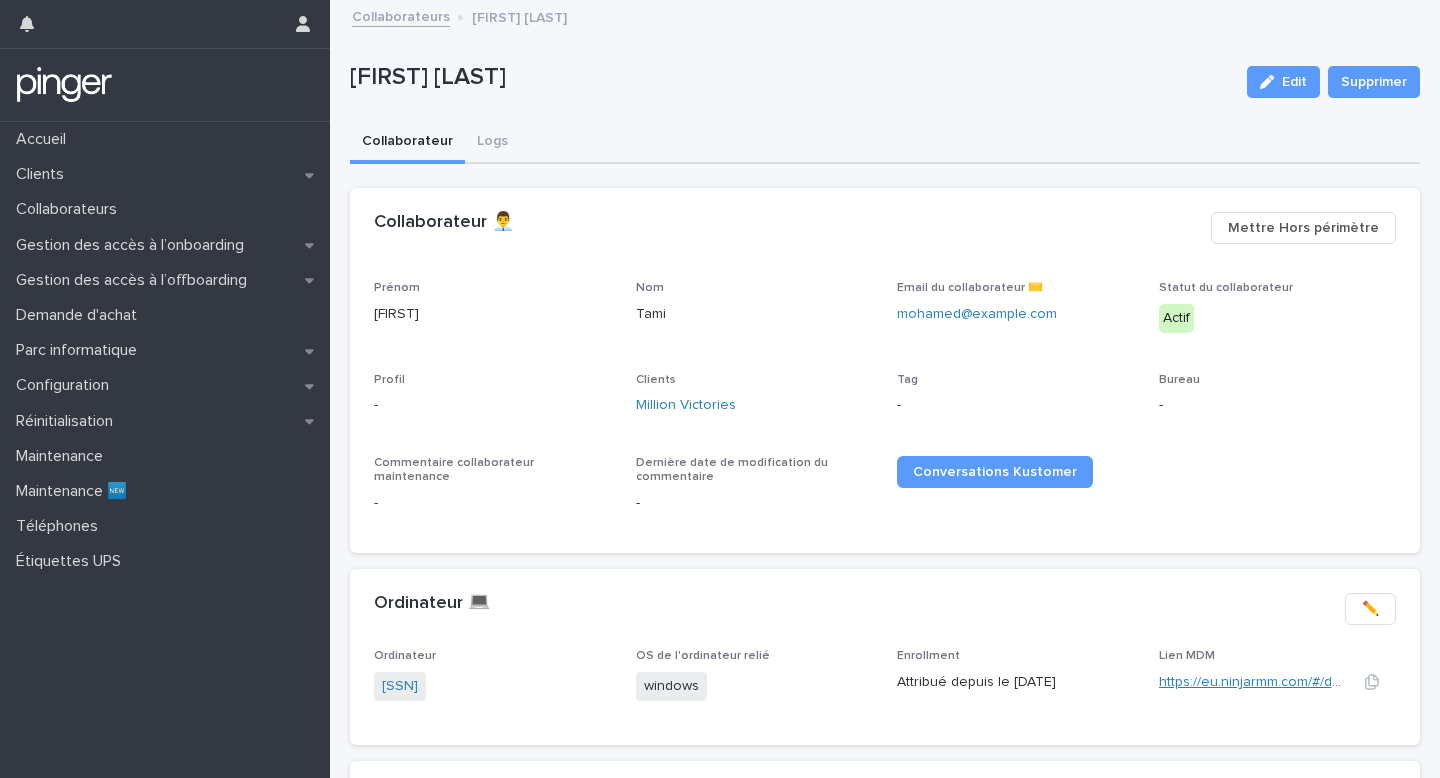 click on "https://eu.ninjarmm.com/#/deviceDashboard/6019/overview" at bounding box center (1348, 682) 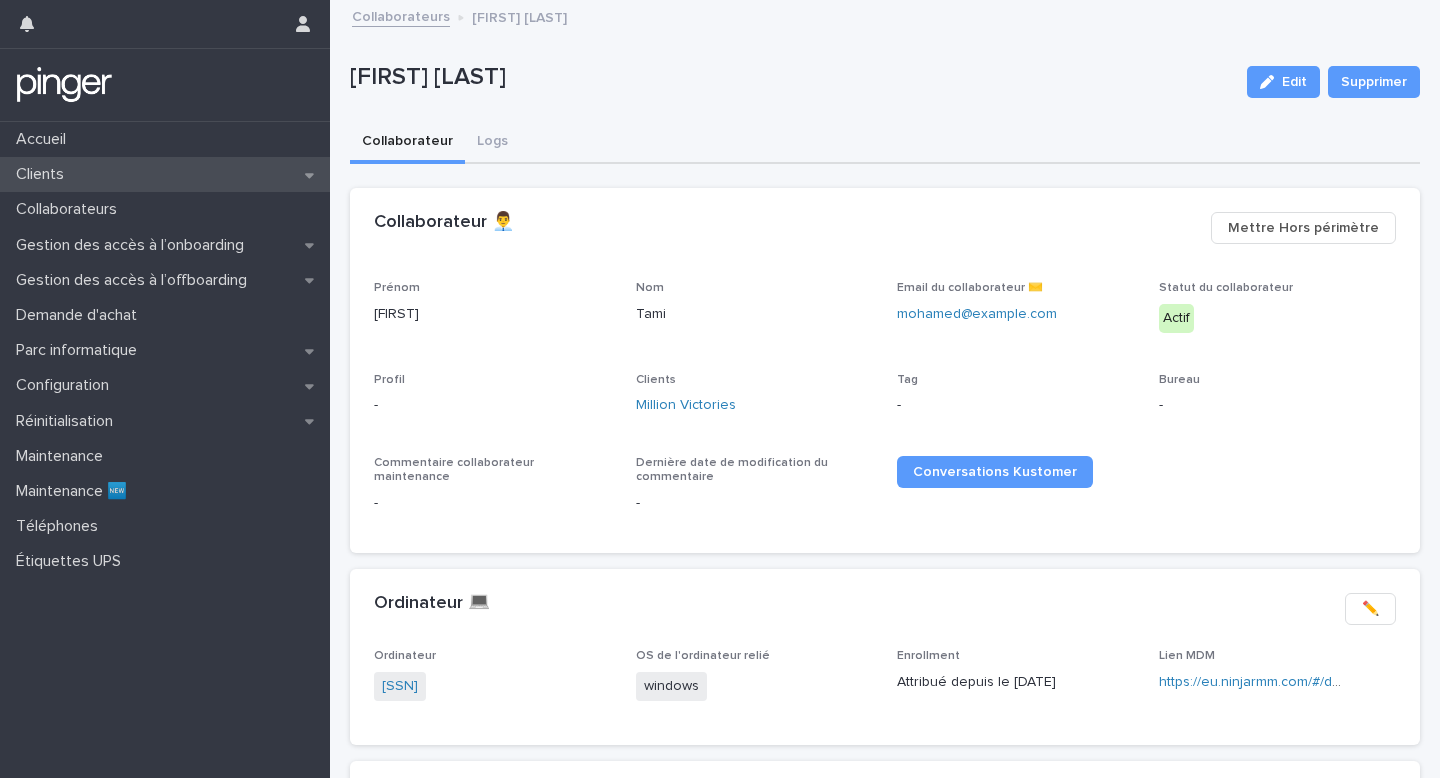 click on "Clients" at bounding box center (165, 174) 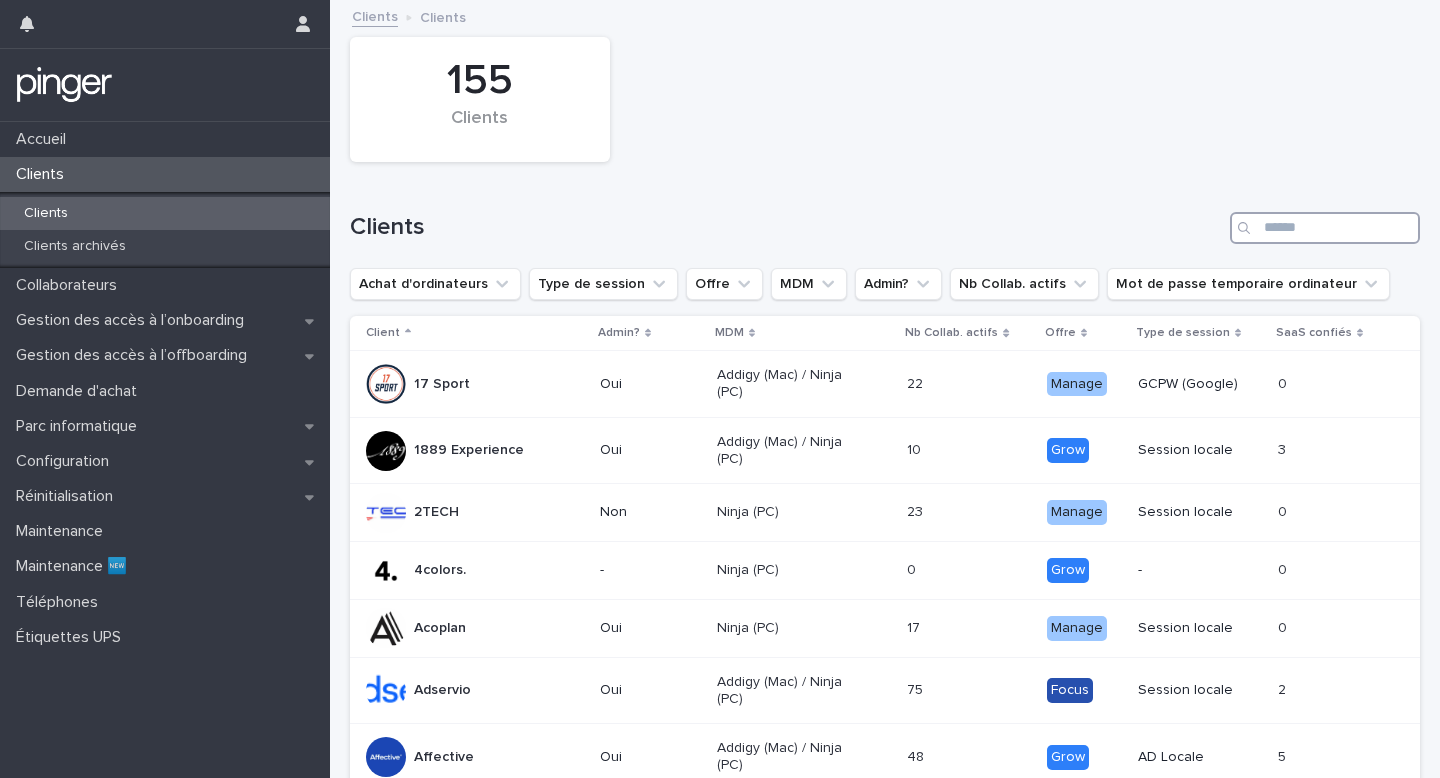 click at bounding box center (1325, 228) 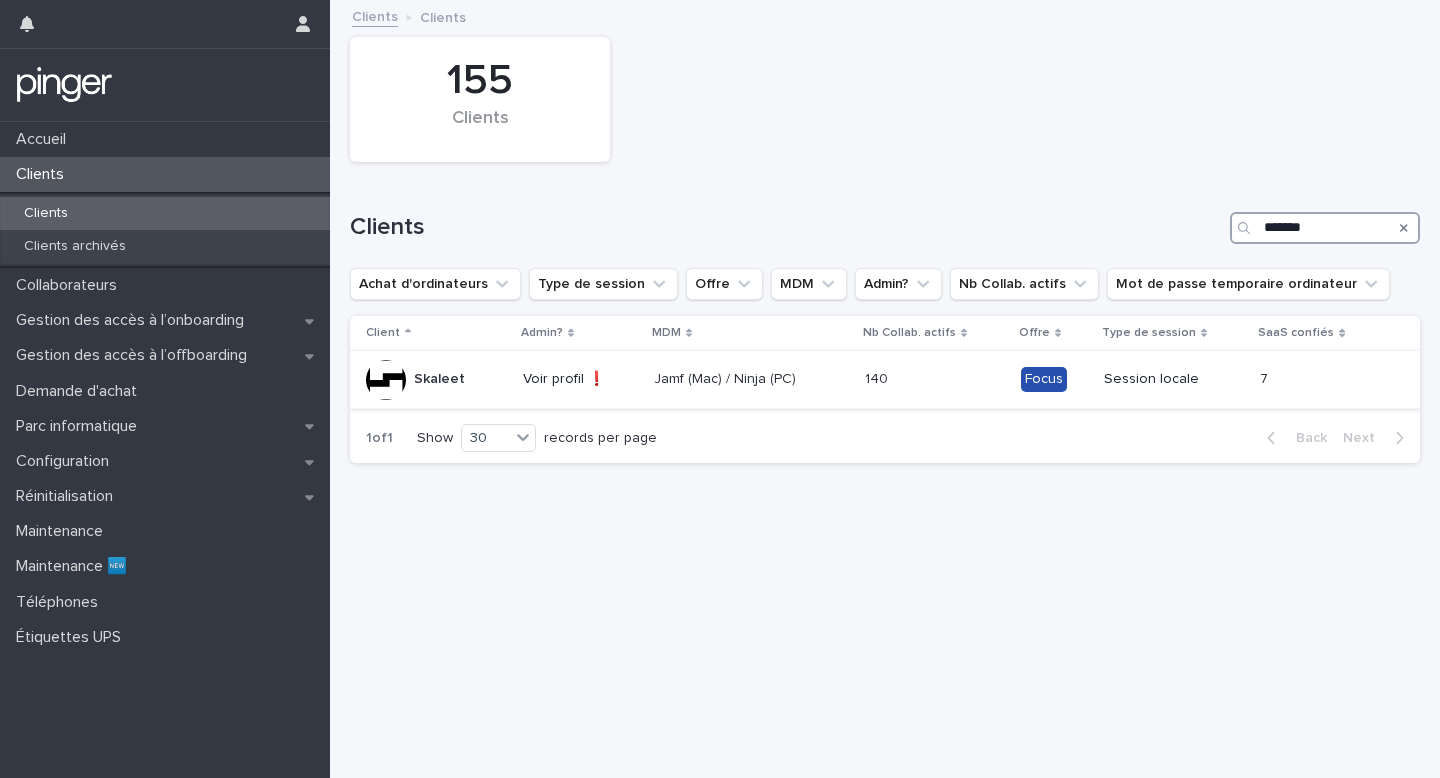 type on "*******" 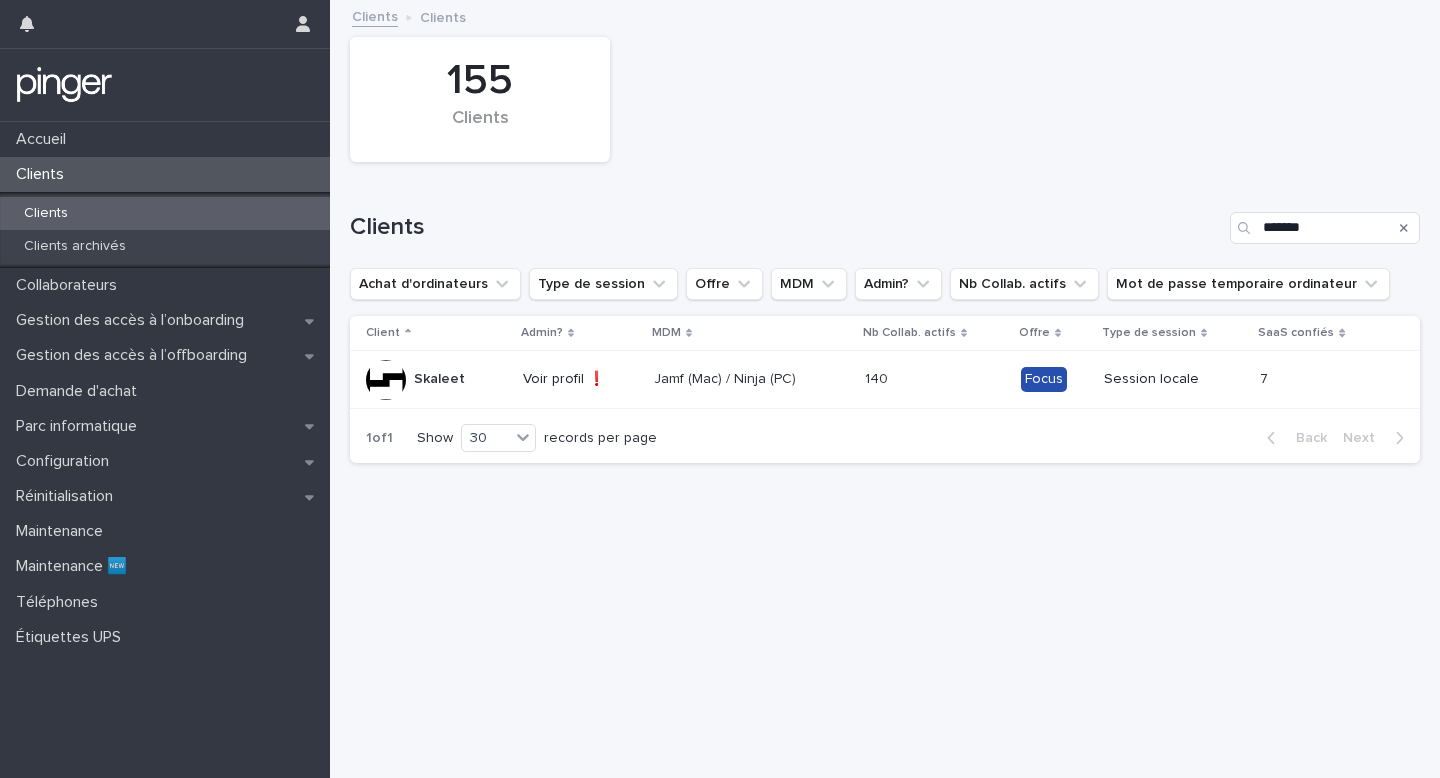 click on "Jamf (Mac) / Ninja (PC)" at bounding box center [751, 380] 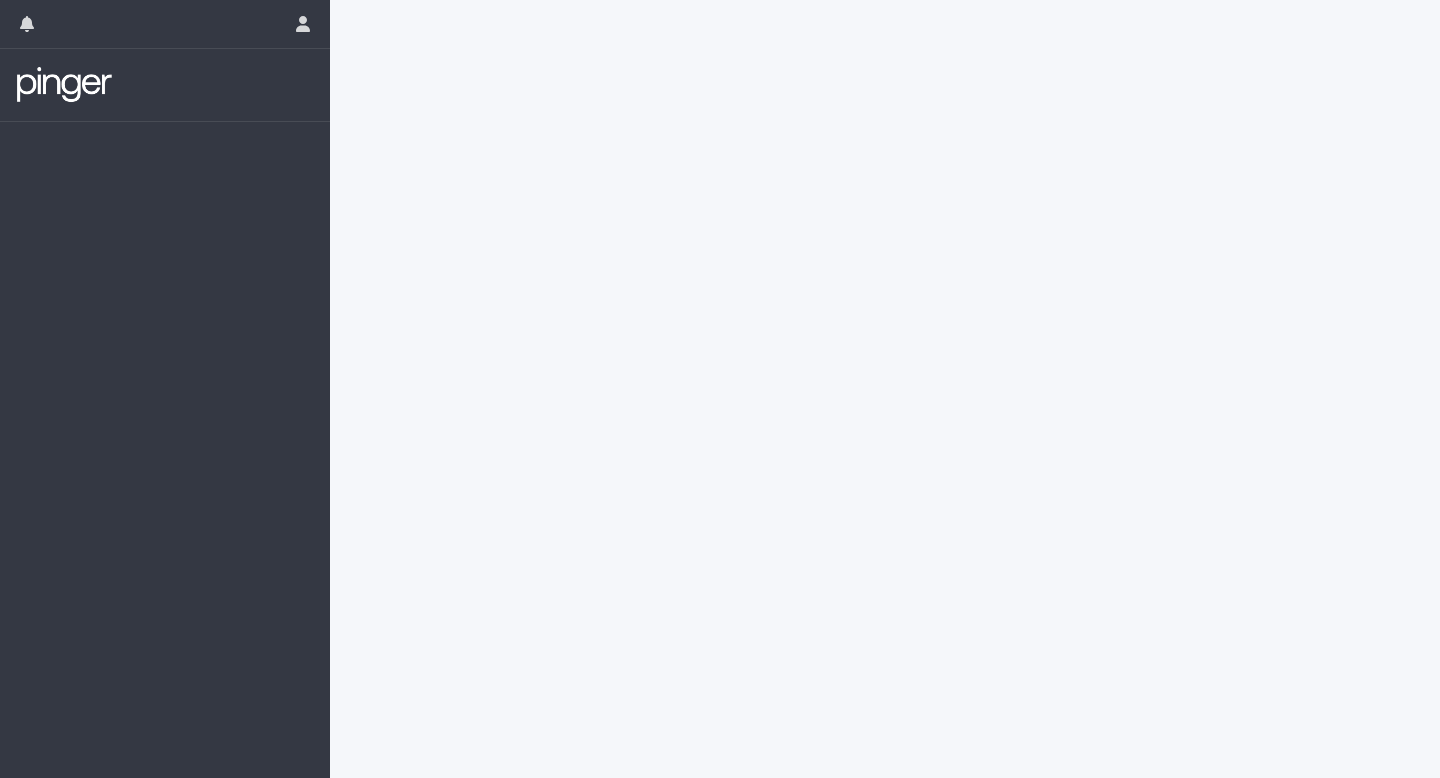 scroll, scrollTop: 0, scrollLeft: 0, axis: both 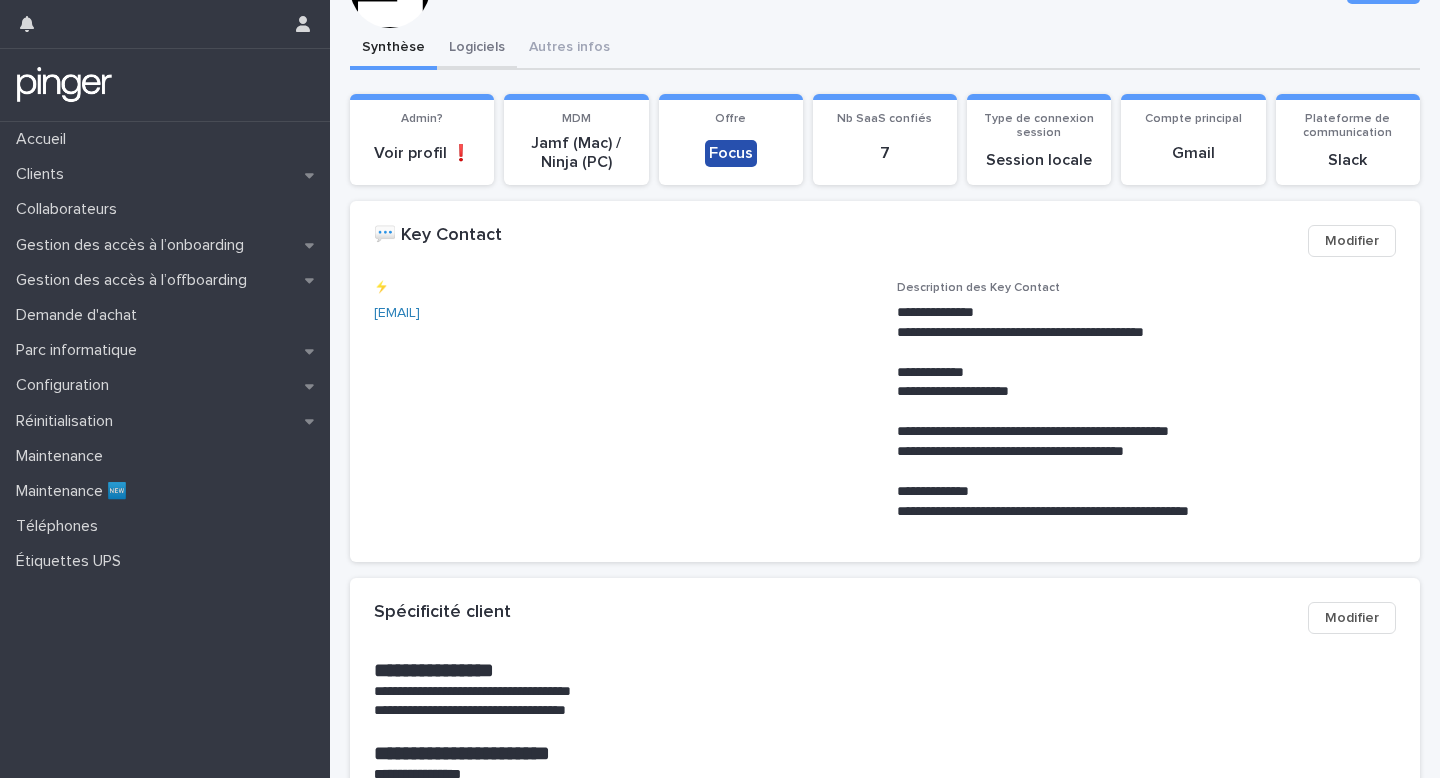 click on "**********" at bounding box center [885, 1506] 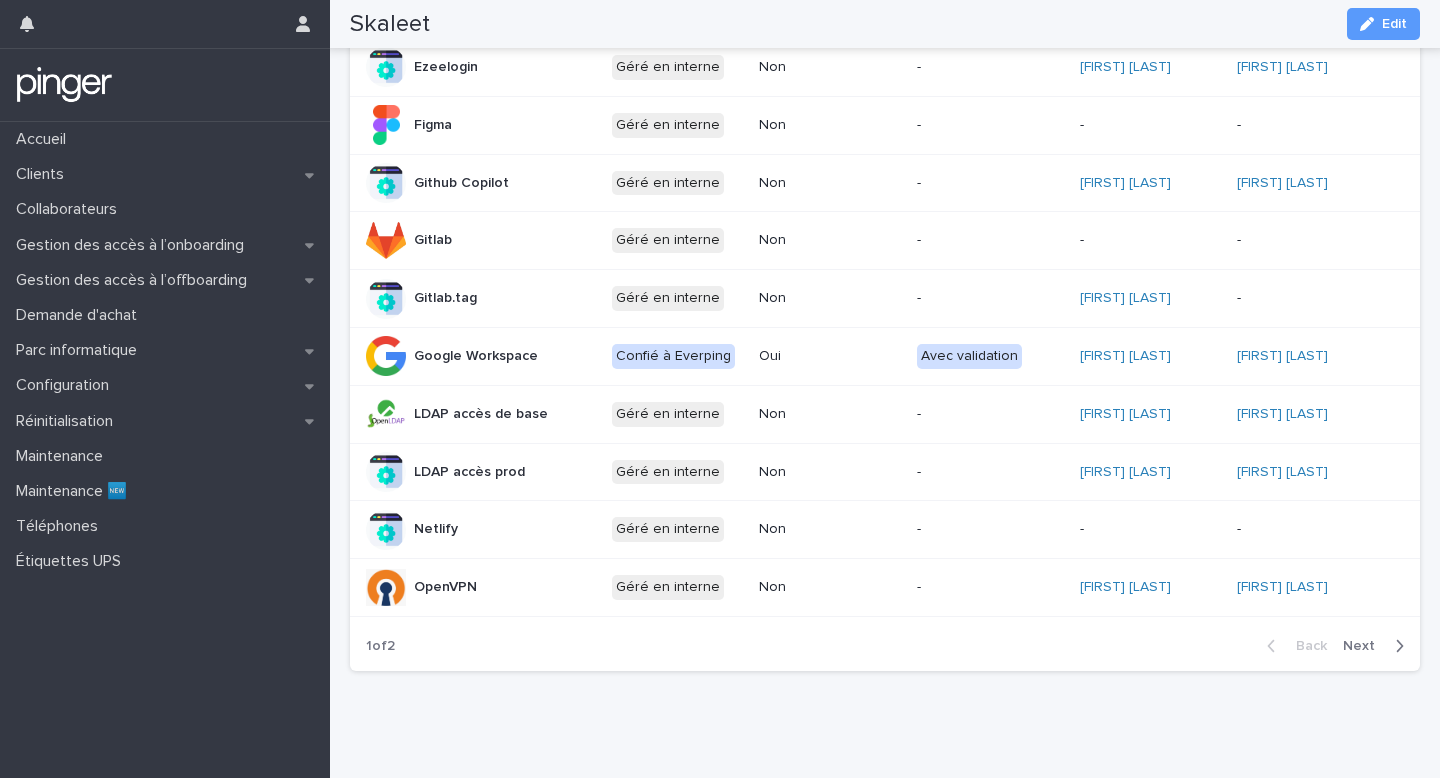 scroll, scrollTop: 925, scrollLeft: 0, axis: vertical 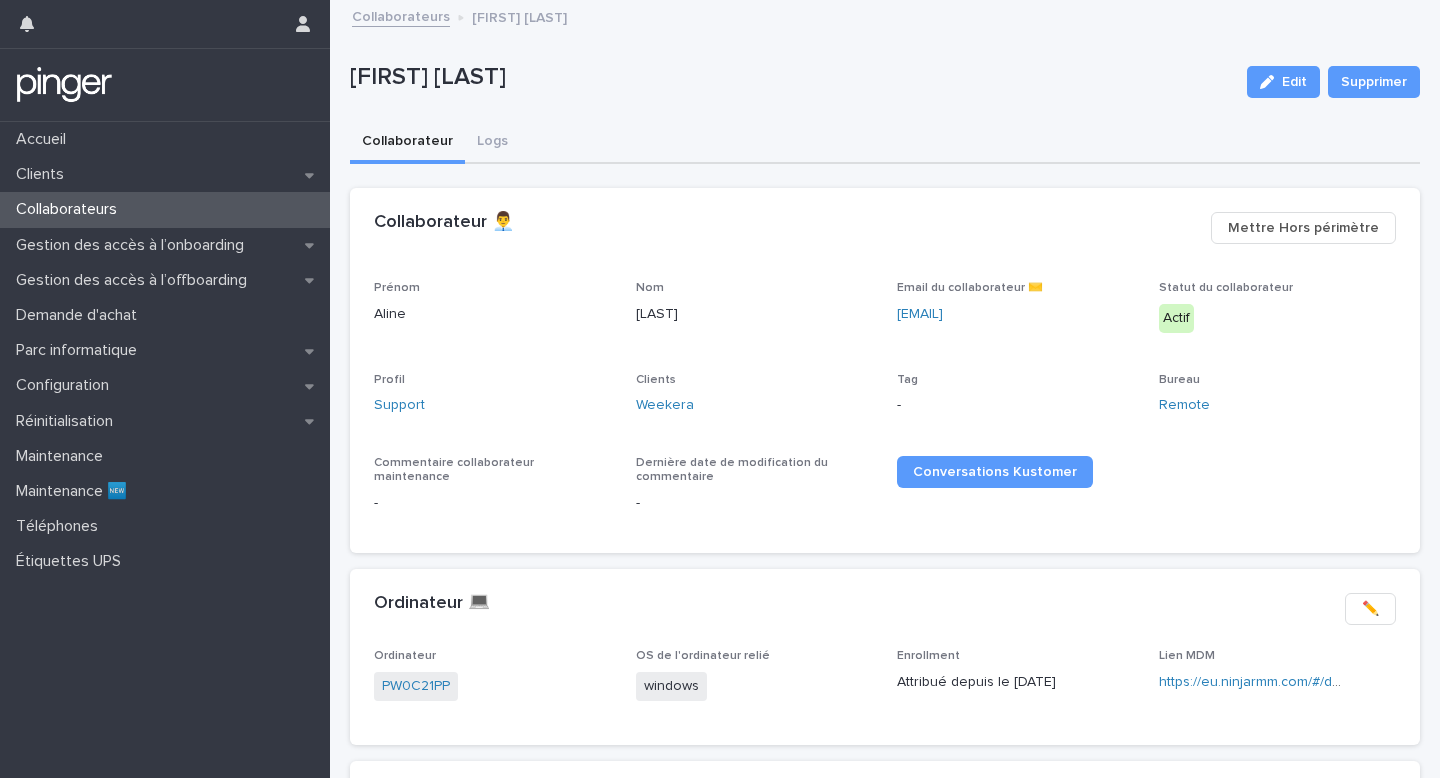 click on "Lien MDM https://eu.ninjarmm.com/#/deviceDashboard/5592/overview" at bounding box center (1278, 678) 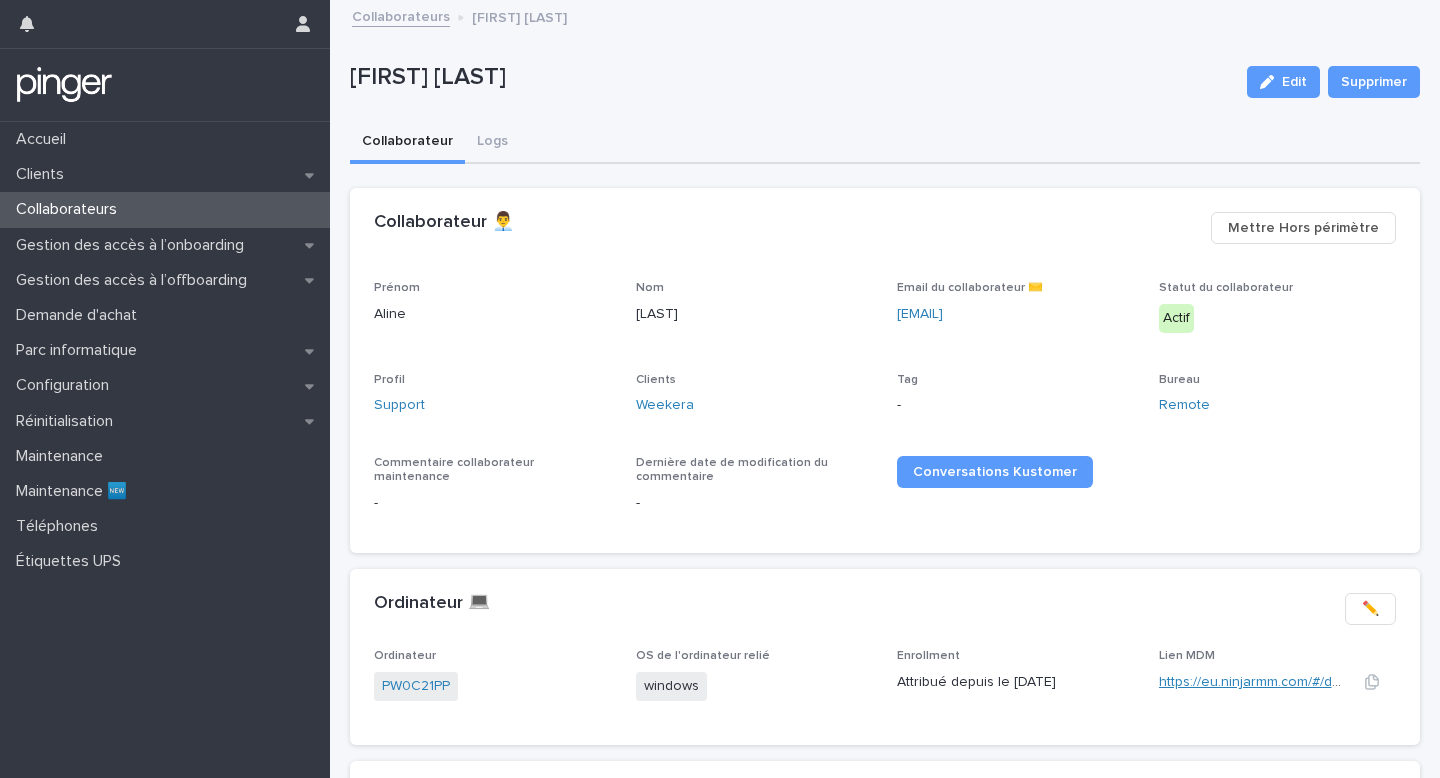 click on "https://eu.ninjarmm.com/#/deviceDashboard/5592/overview" at bounding box center (1348, 682) 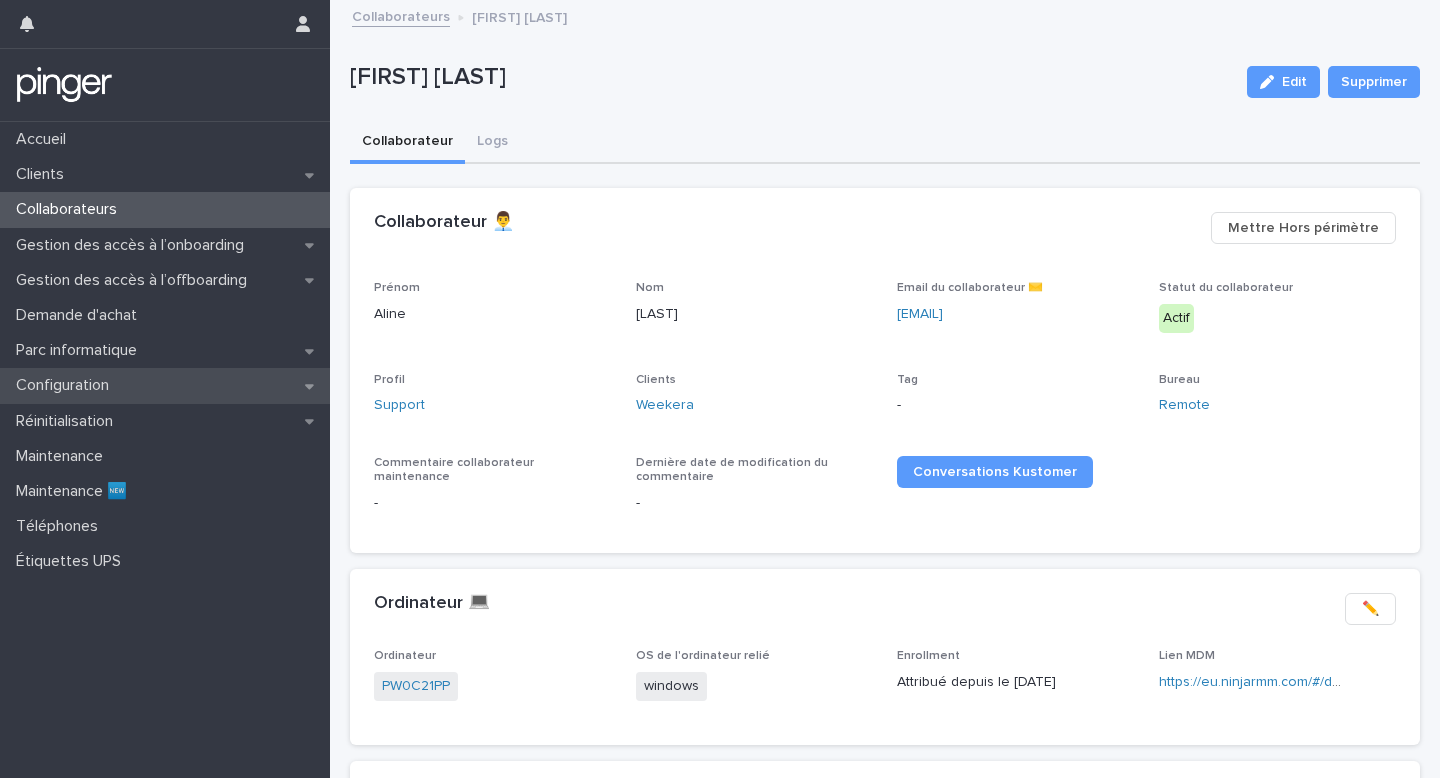 click on "Configuration" at bounding box center [165, 385] 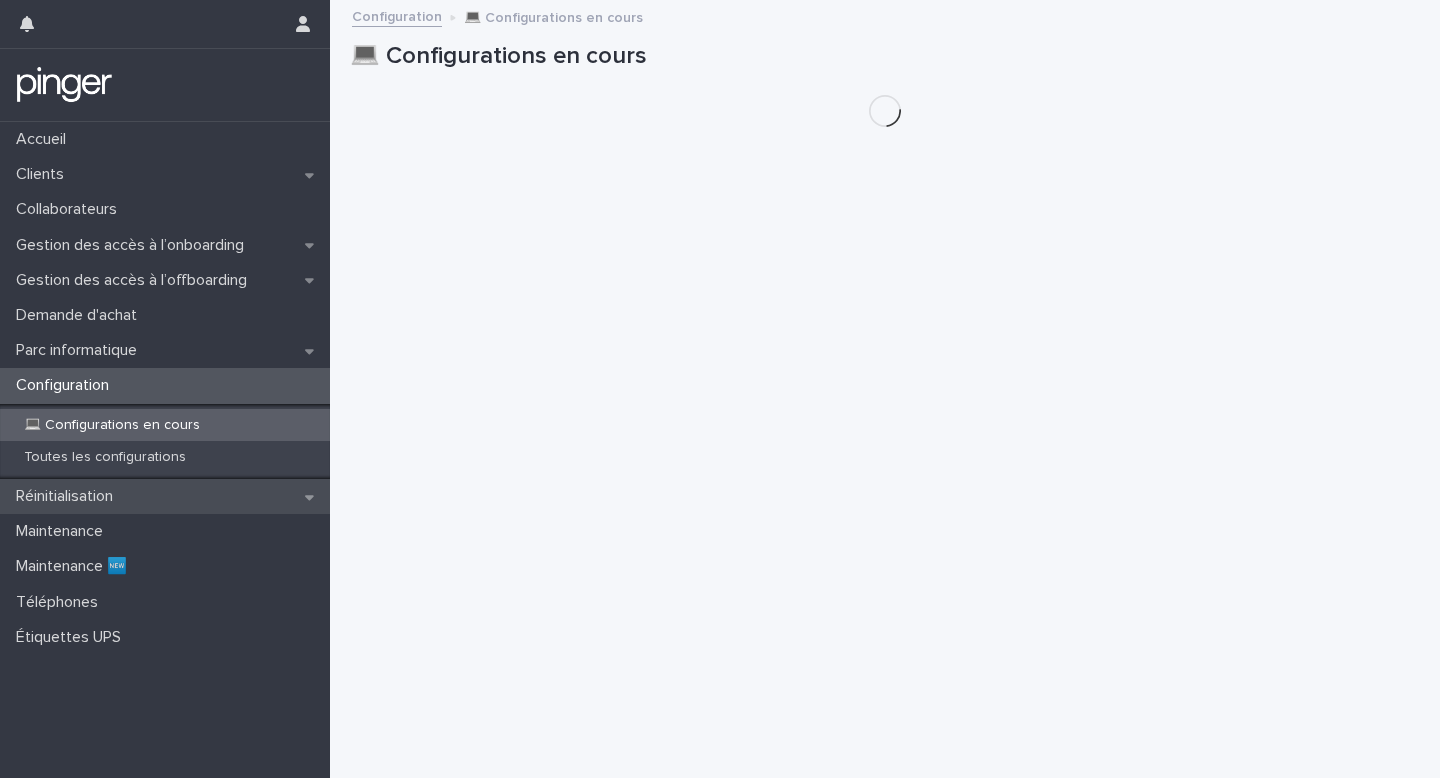 click on "Réinitialisation" at bounding box center (68, 496) 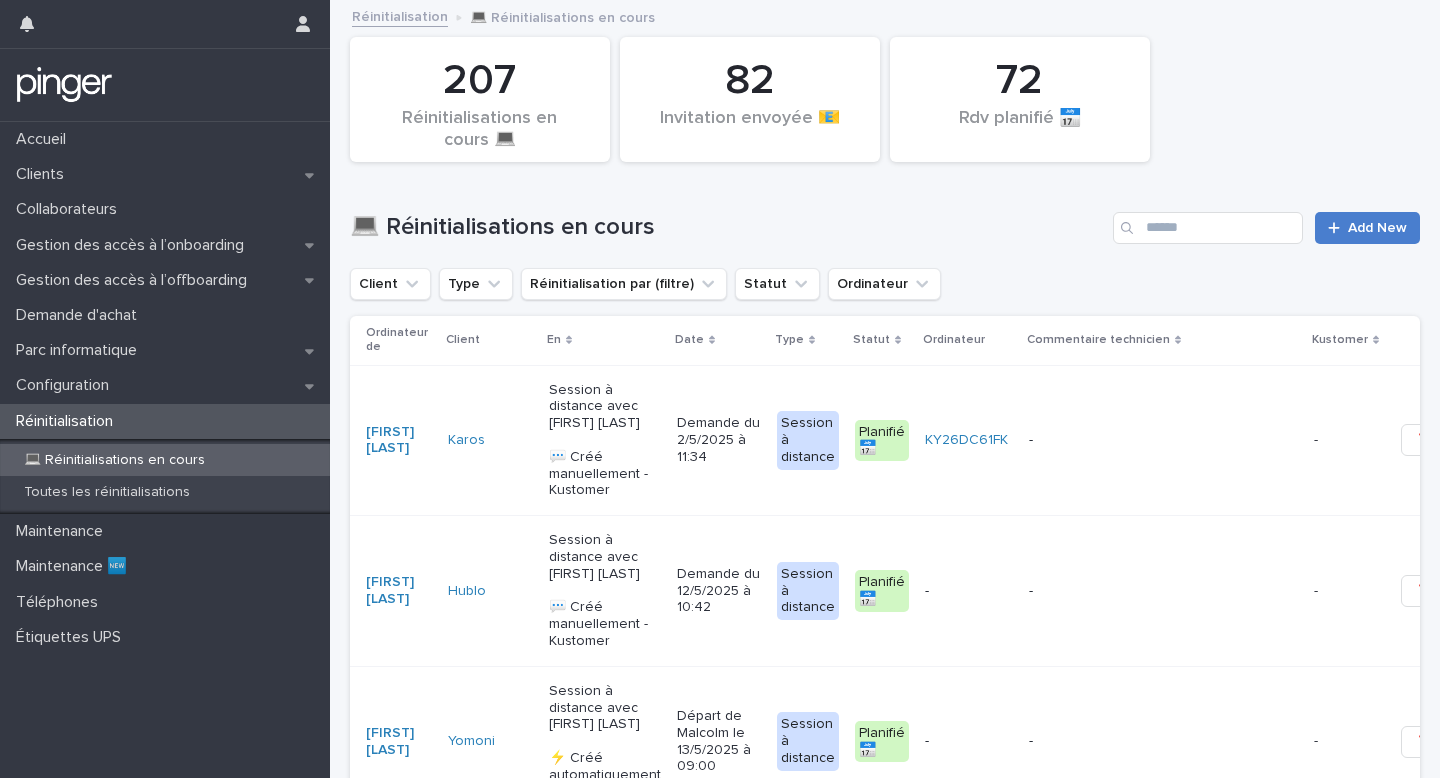 click 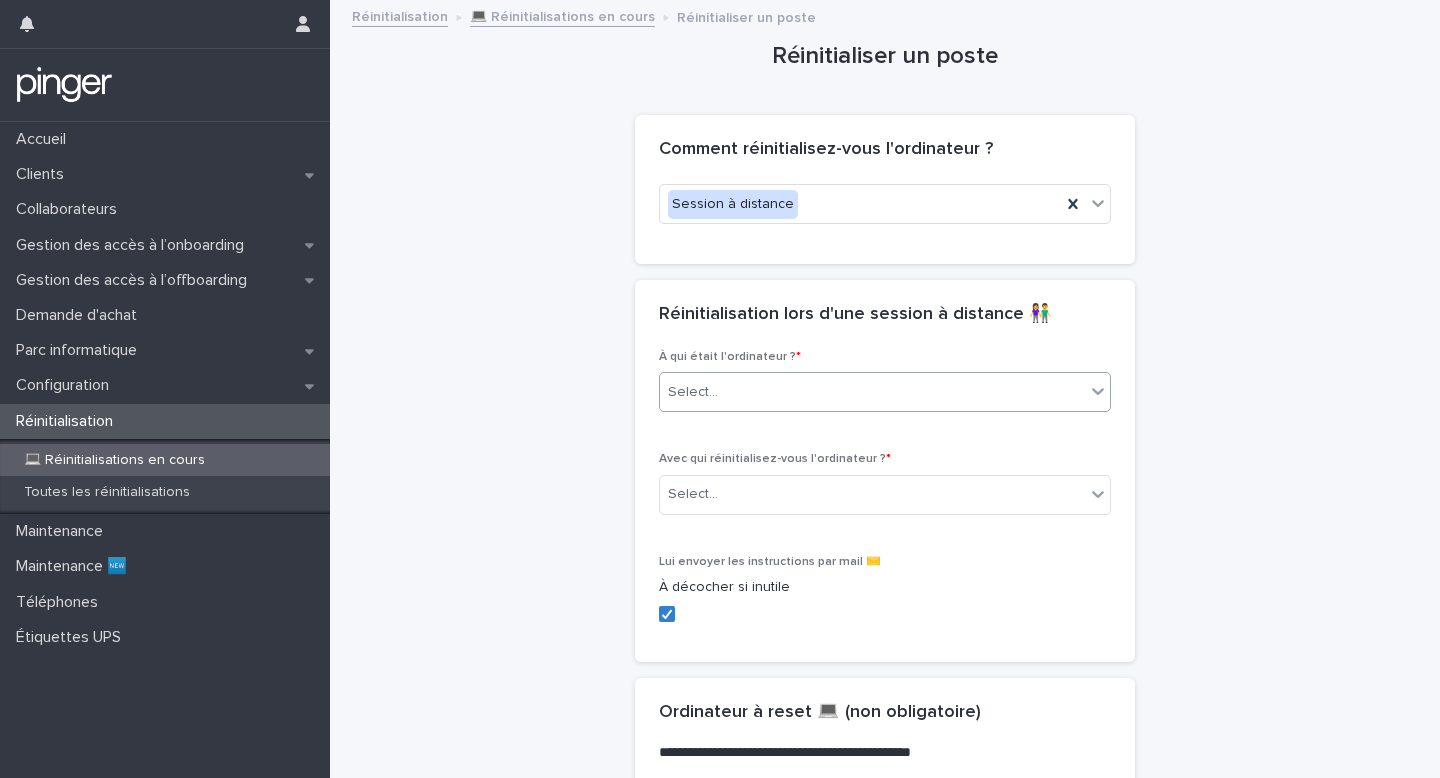 click on "Select..." at bounding box center [872, 392] 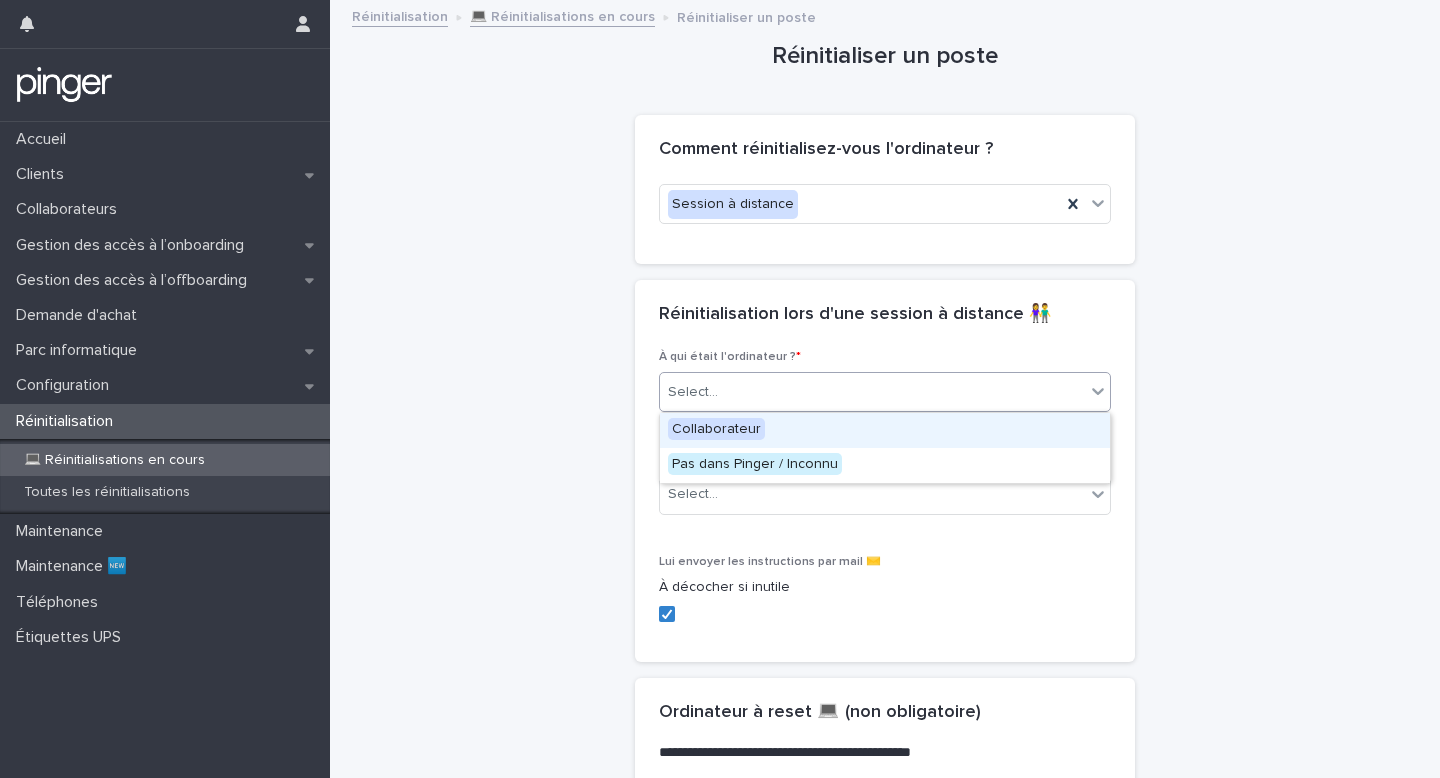 click on "Collaborateur" at bounding box center (716, 429) 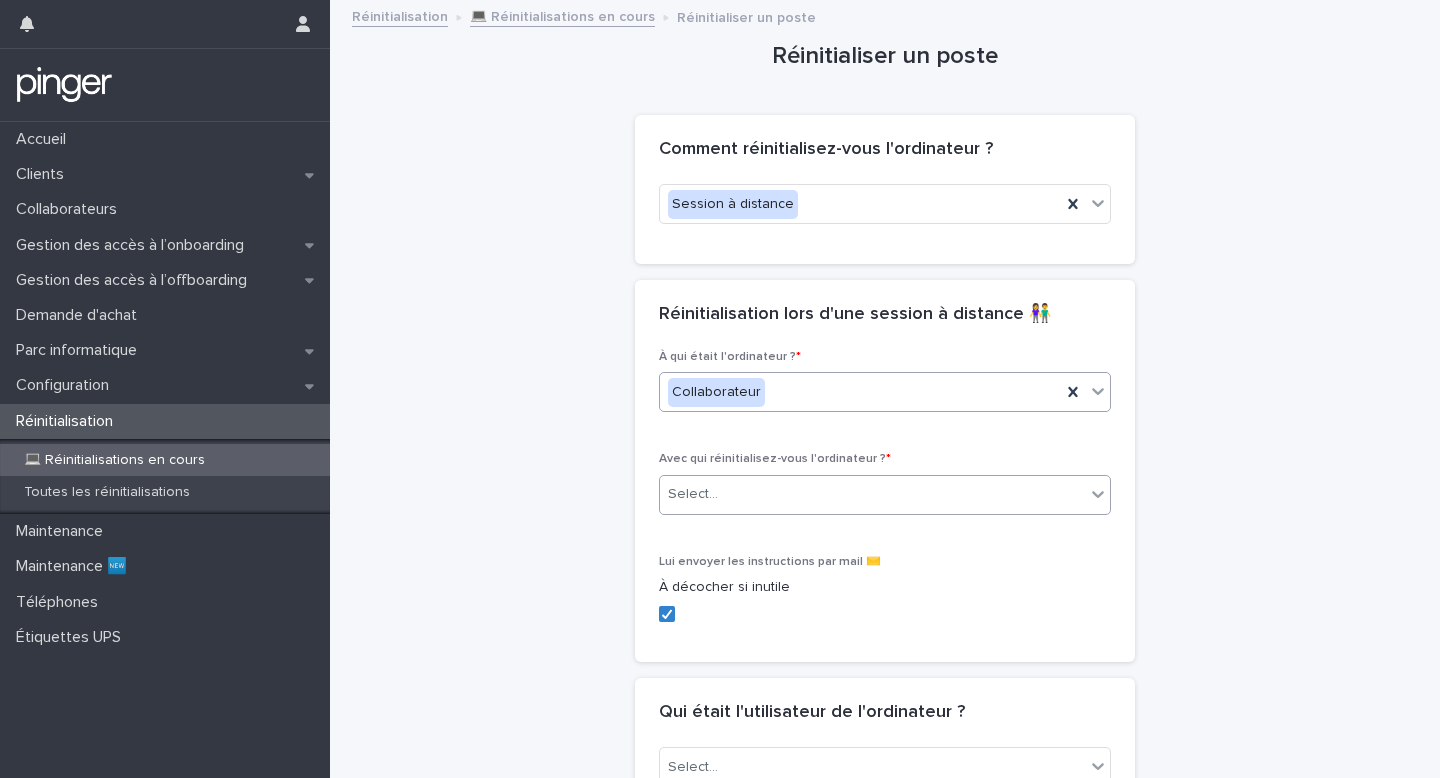 click on "Select..." at bounding box center (872, 494) 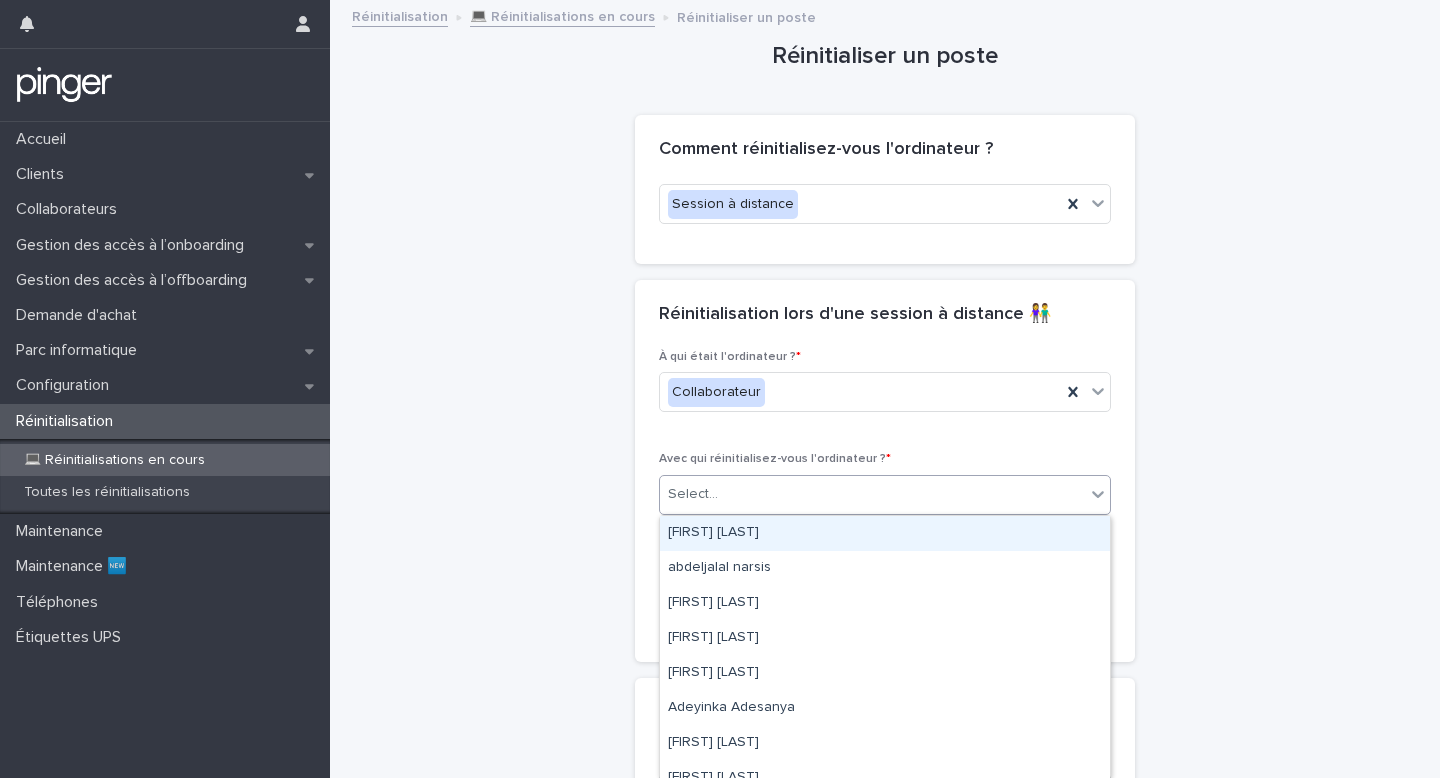 paste on "**********" 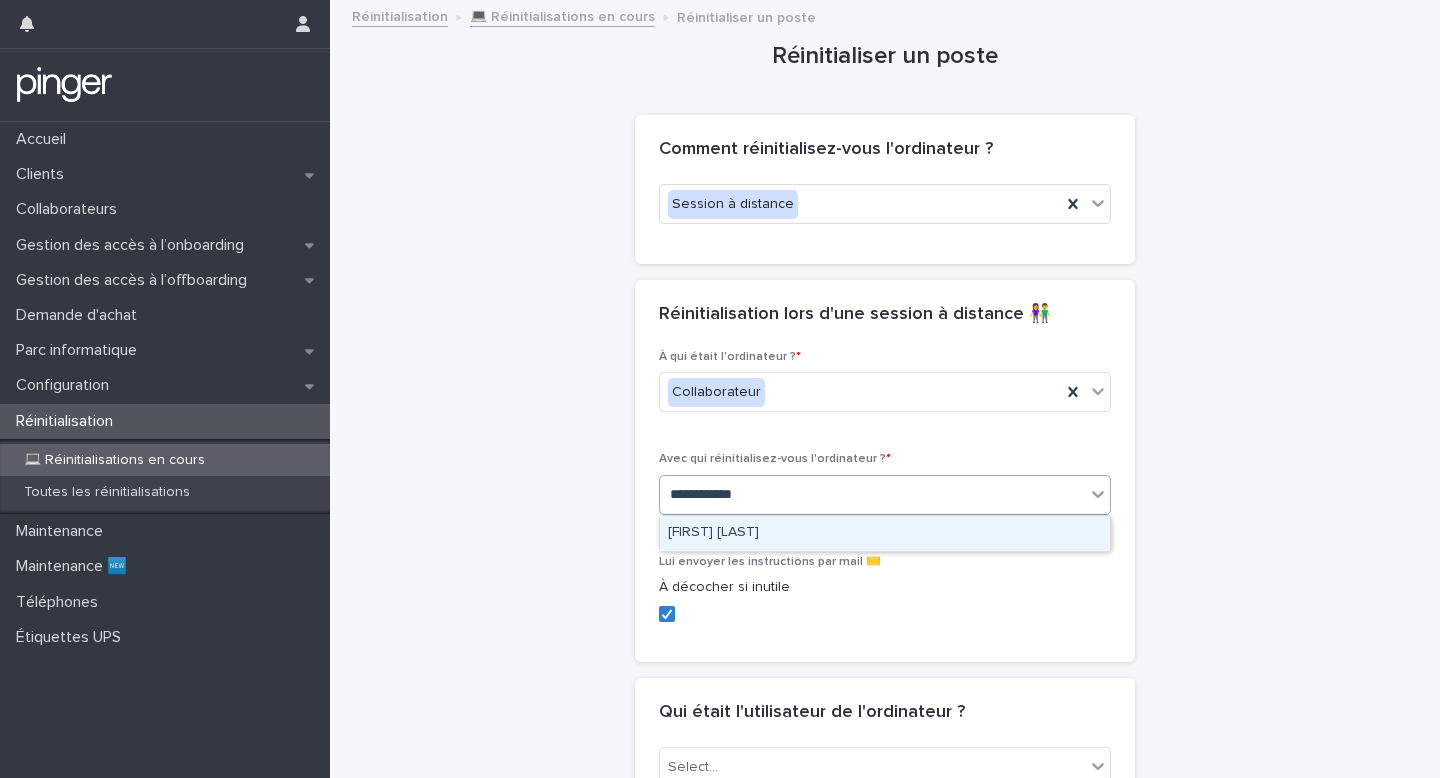 click on "[FIRST] [LAST]" at bounding box center (885, 533) 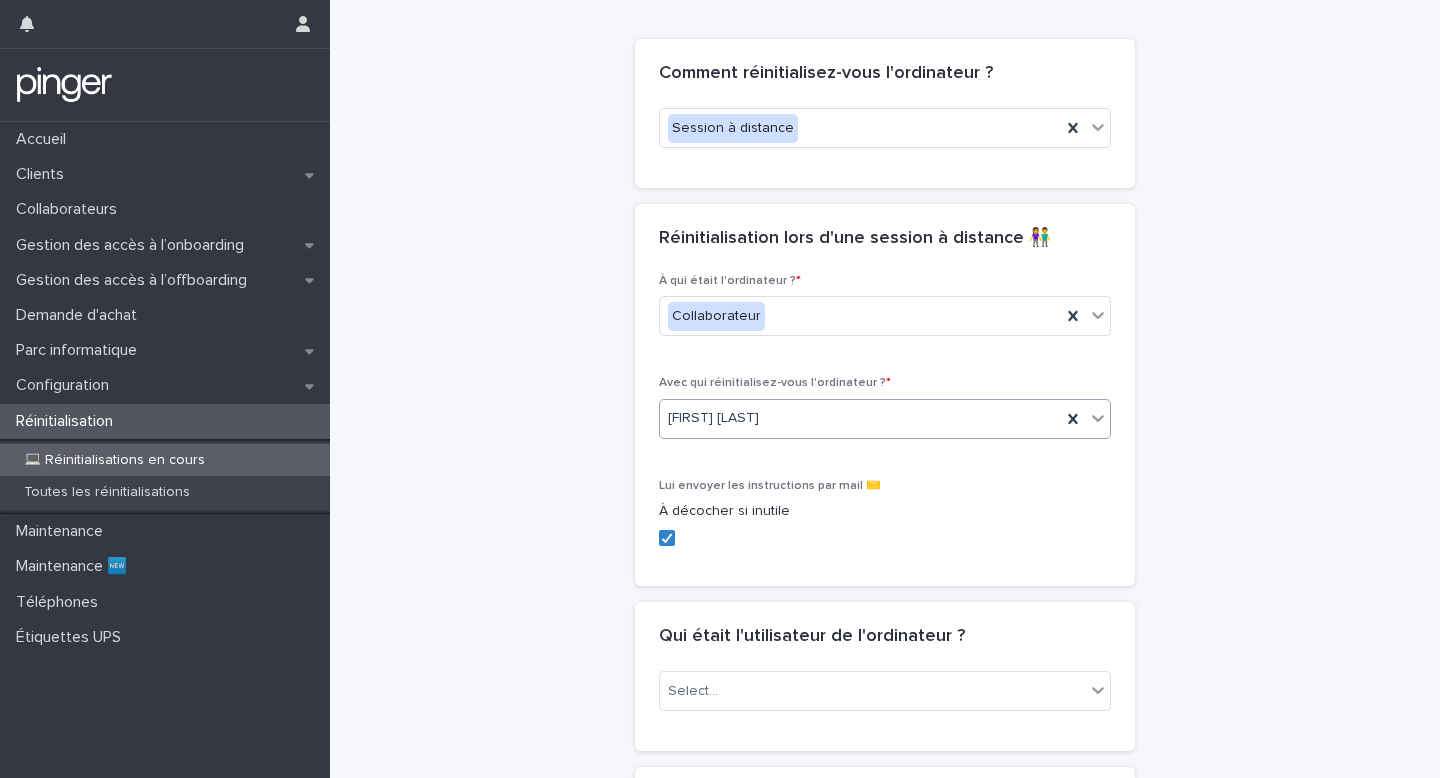 scroll, scrollTop: 152, scrollLeft: 0, axis: vertical 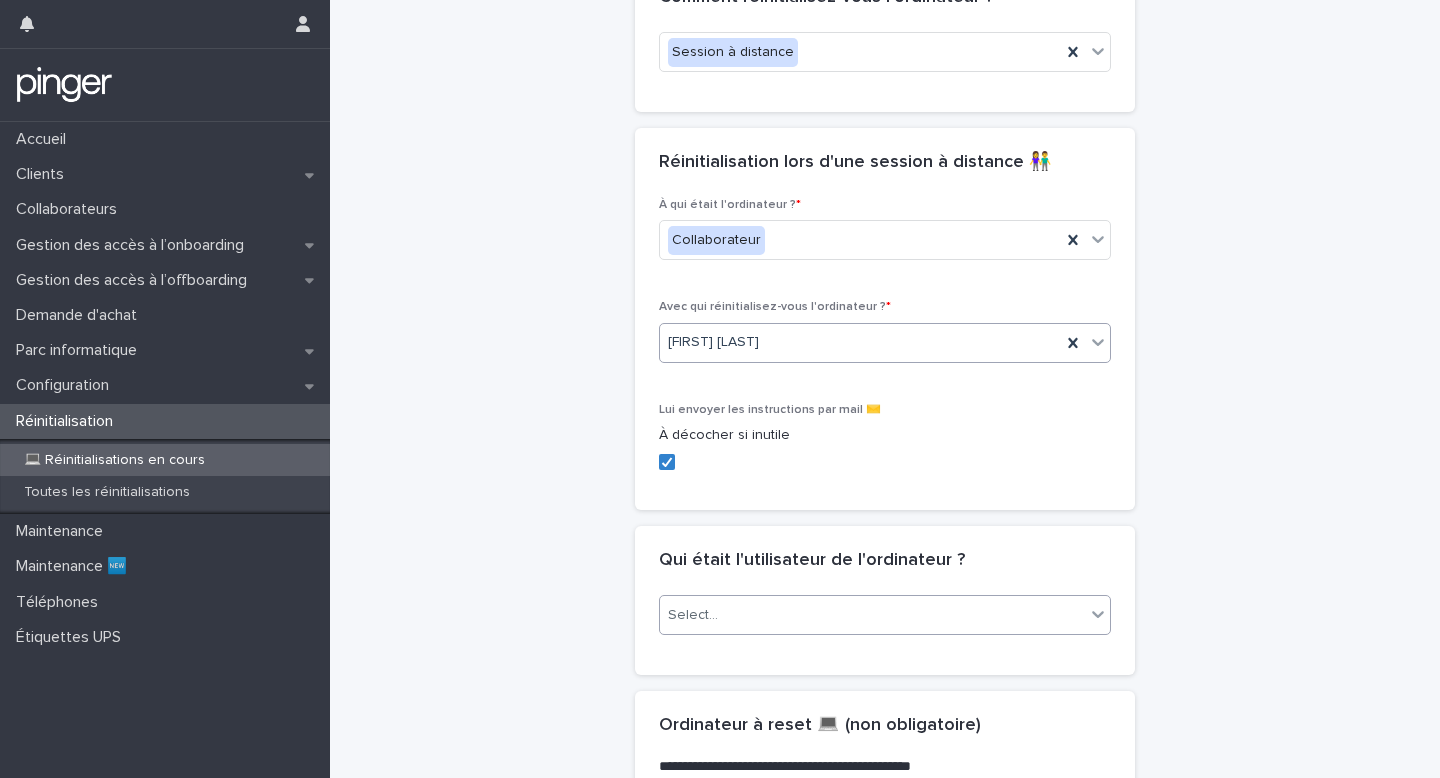 click on "Select..." at bounding box center [693, 615] 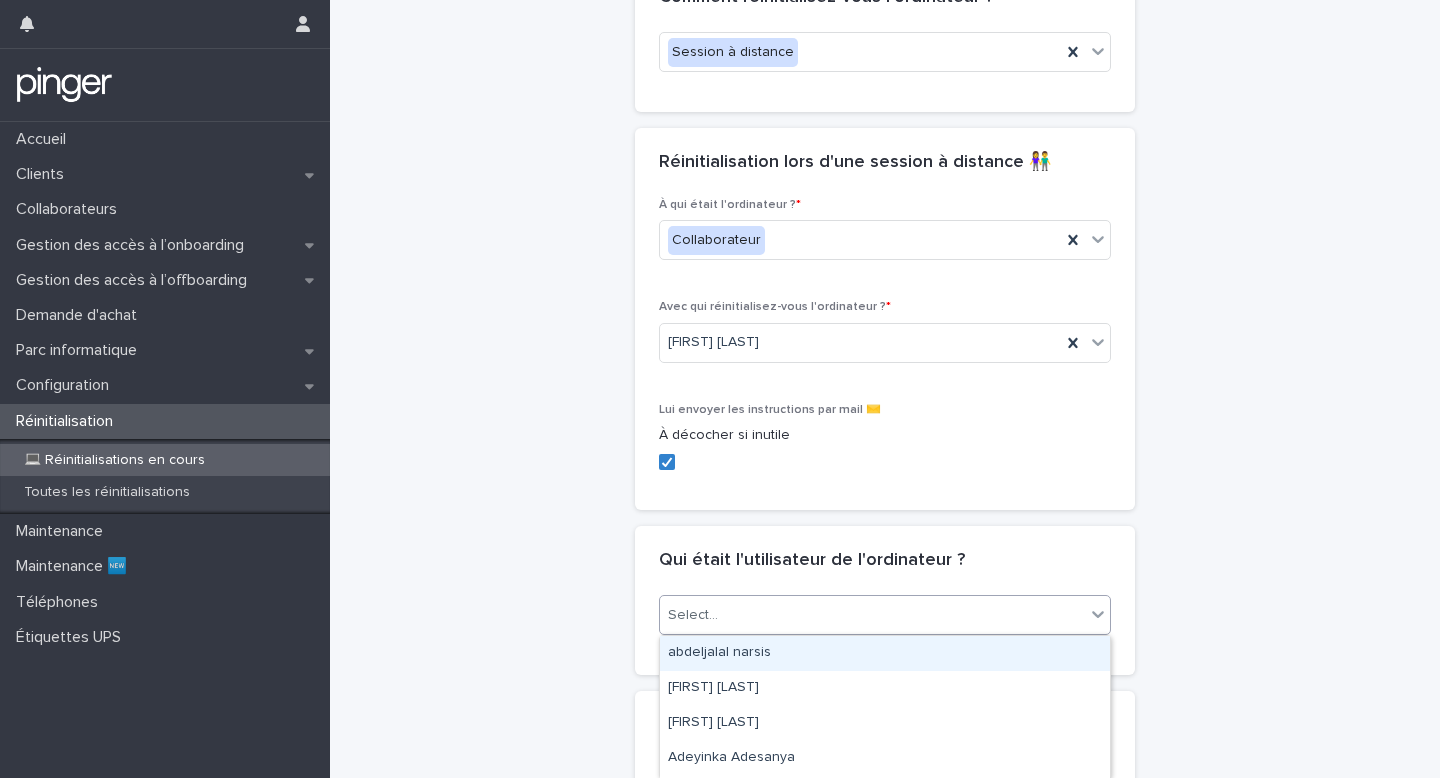 paste on "**********" 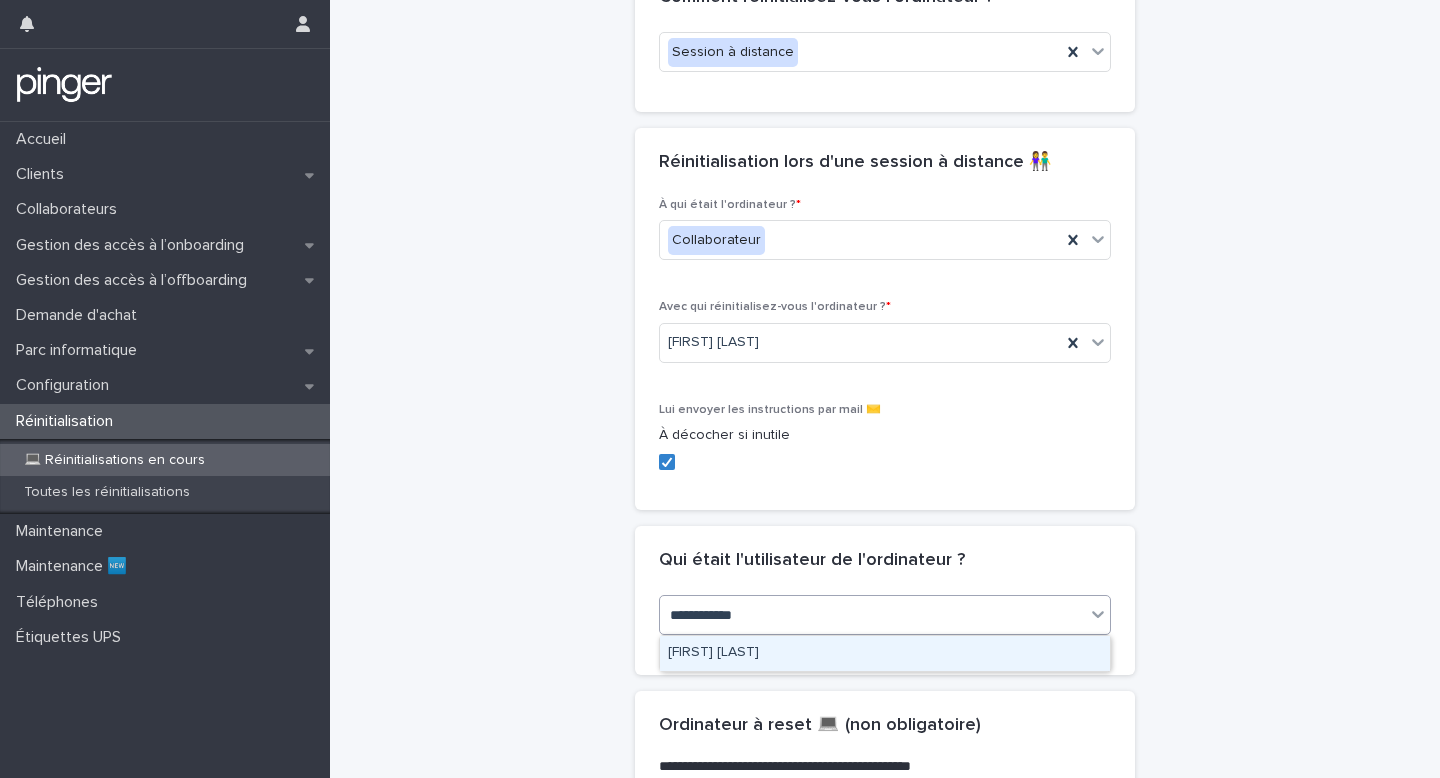 click on "[FIRST] [LAST]" at bounding box center (885, 653) 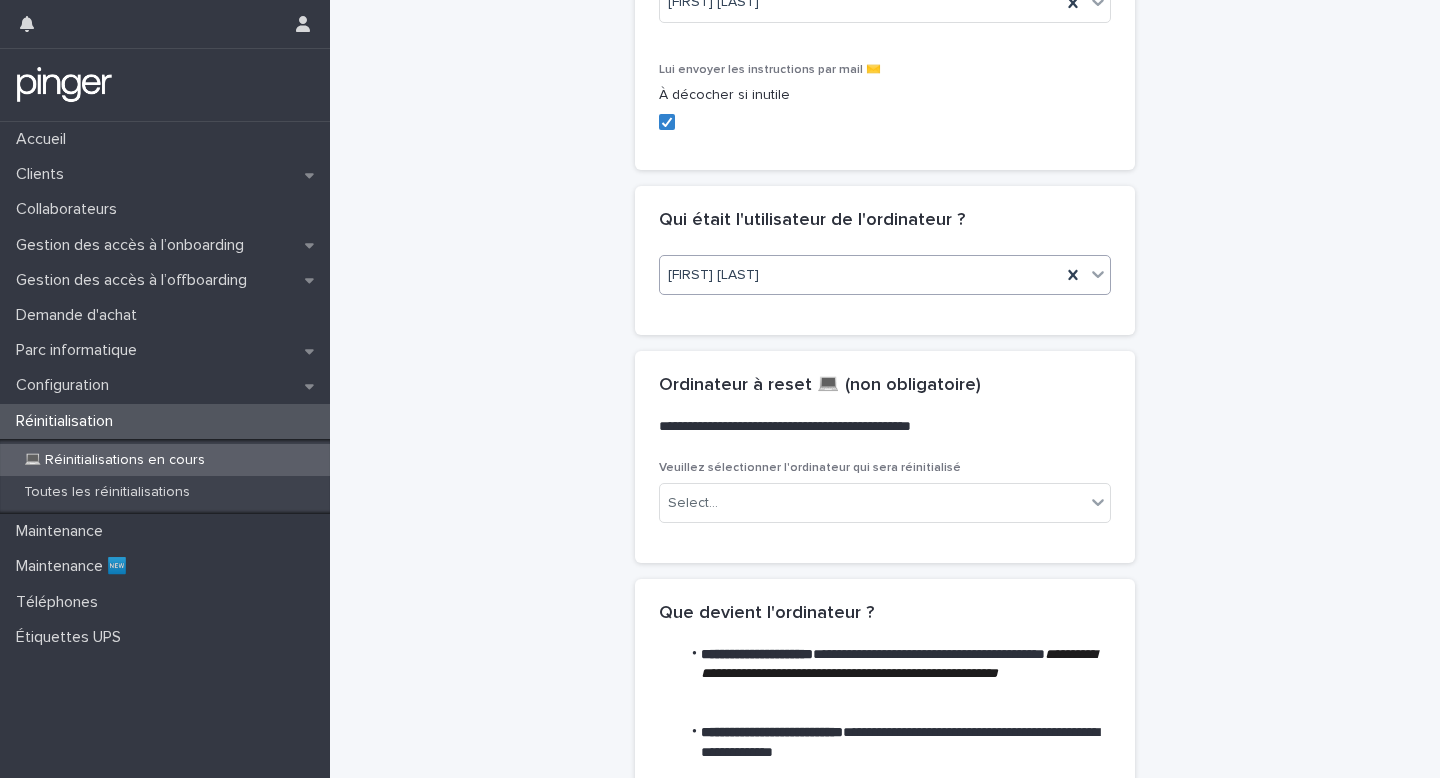 scroll, scrollTop: 789, scrollLeft: 0, axis: vertical 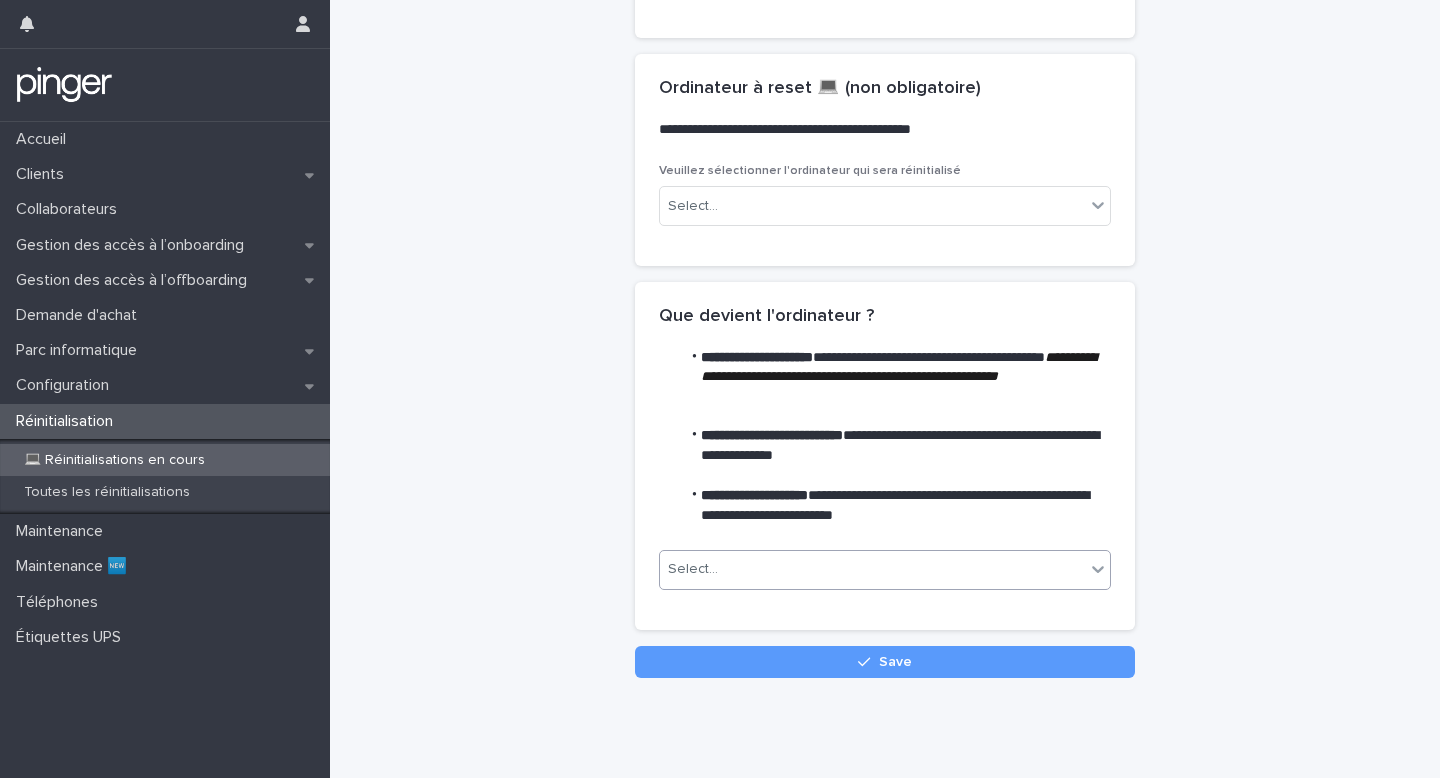 click on "Select..." at bounding box center (693, 569) 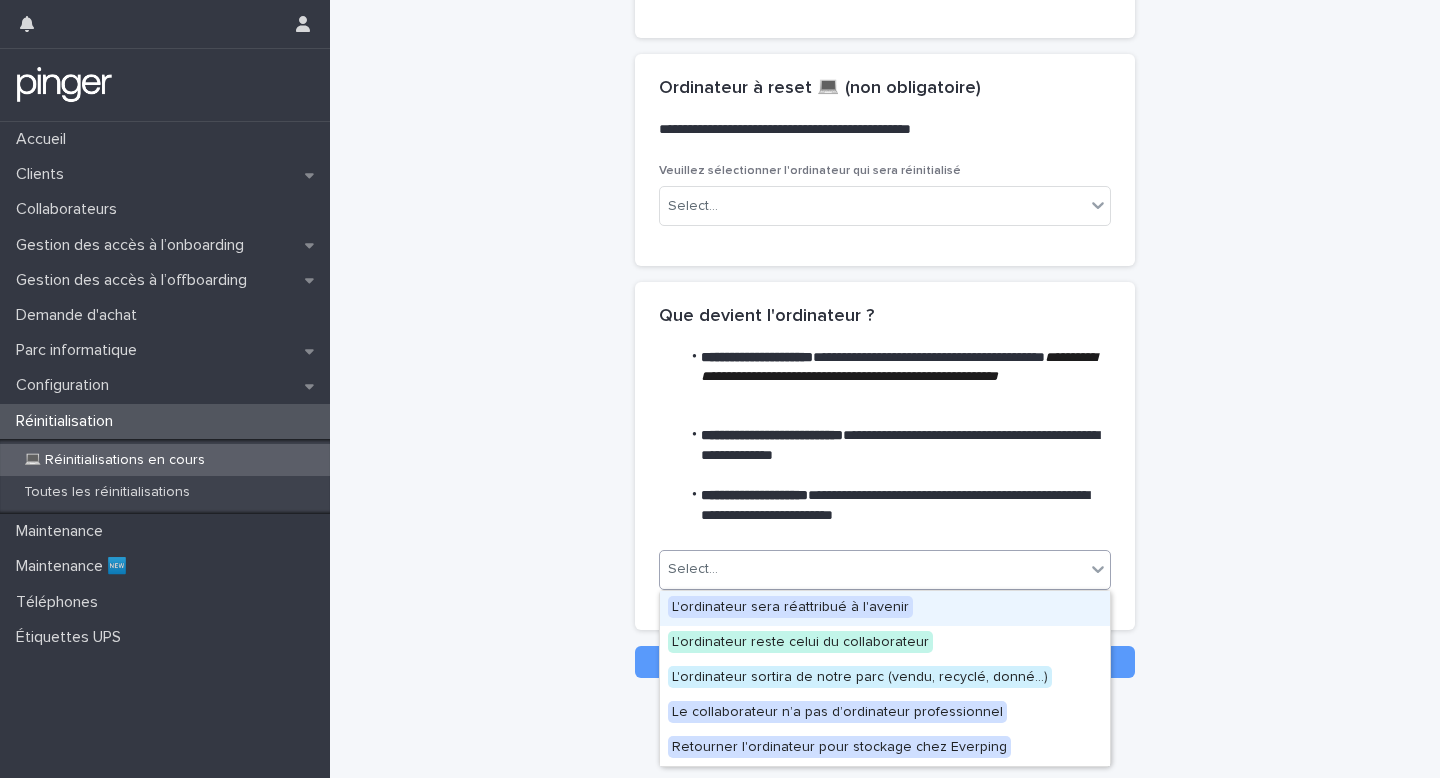 click on "L'ordinateur sera réattribué à l'avenir" at bounding box center (790, 607) 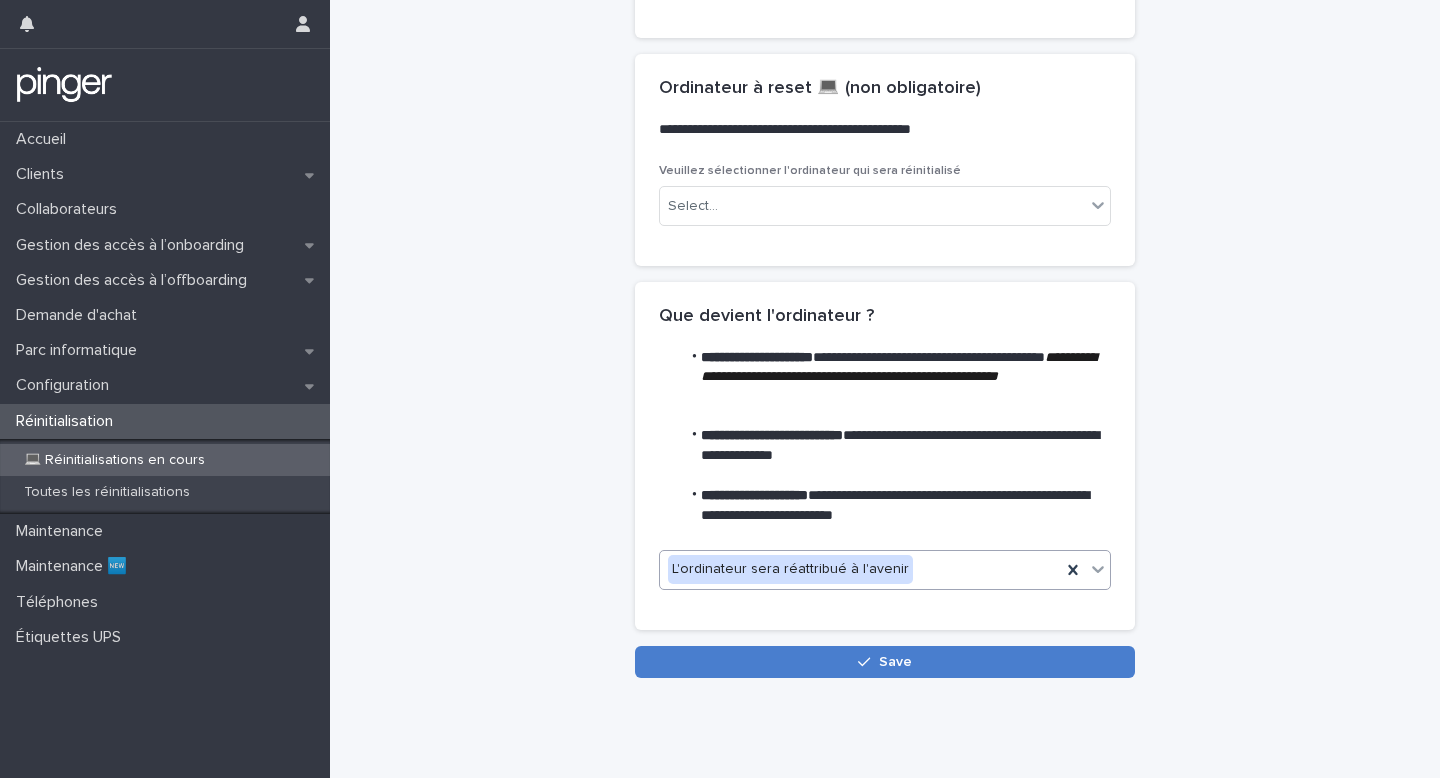 click on "Save" at bounding box center [885, 662] 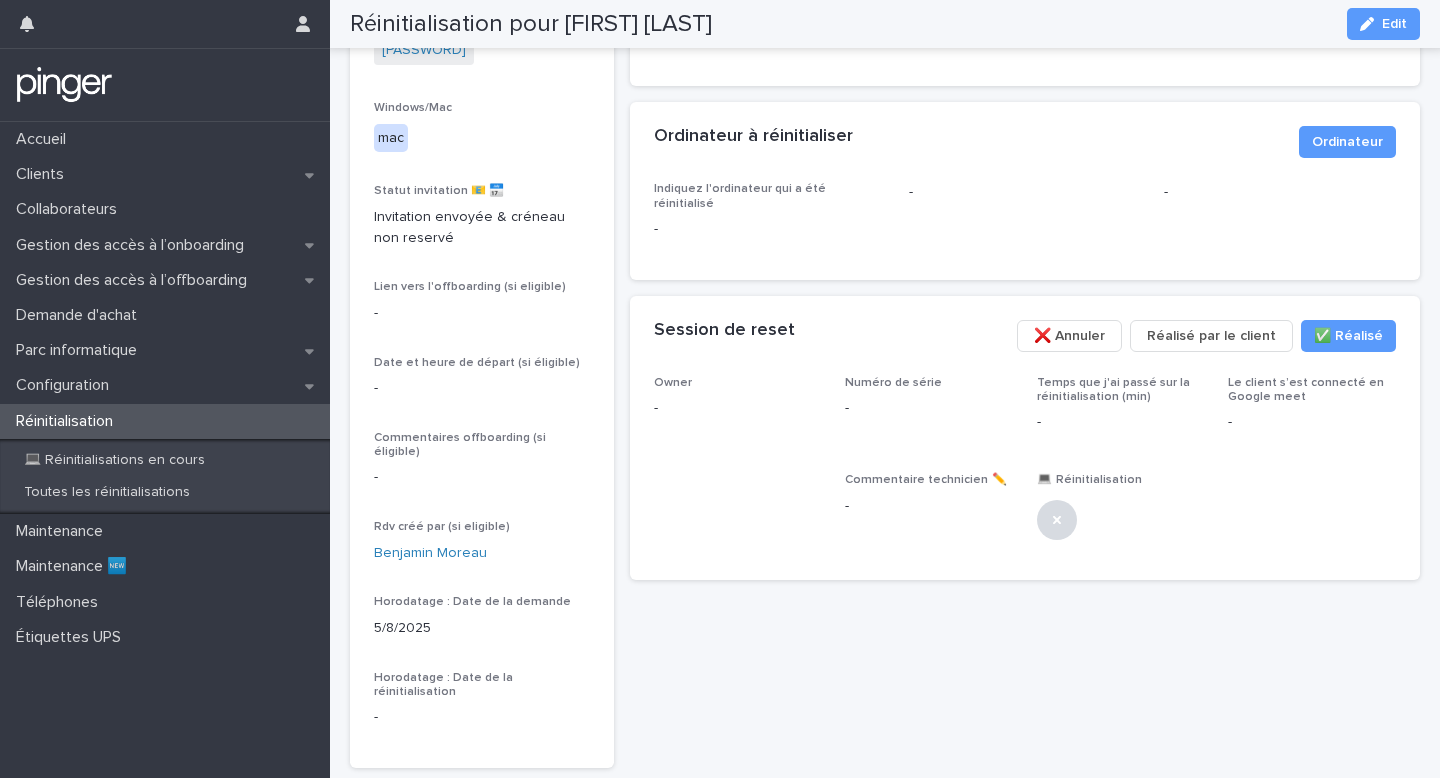 scroll, scrollTop: 449, scrollLeft: 0, axis: vertical 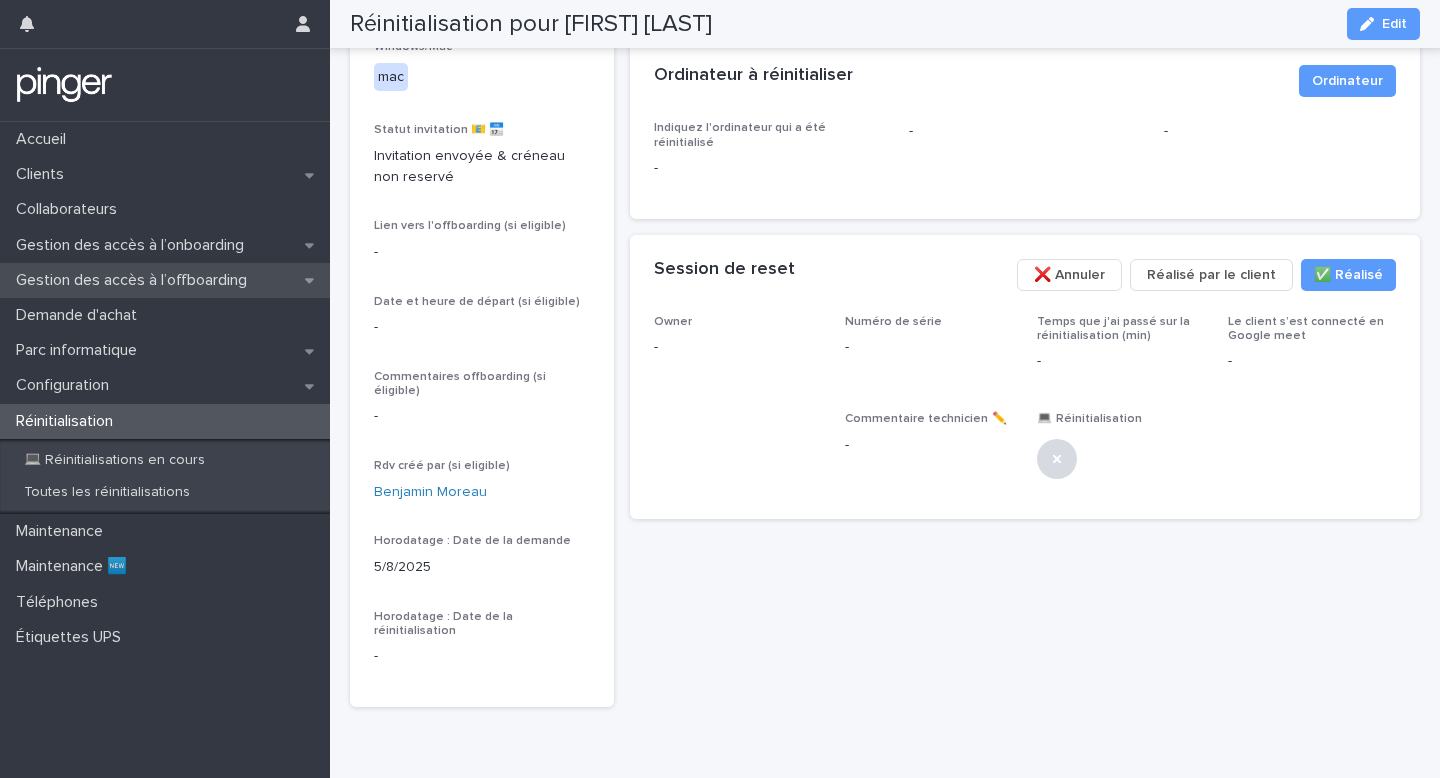 click on "Gestion des accès à l’offboarding" at bounding box center [135, 280] 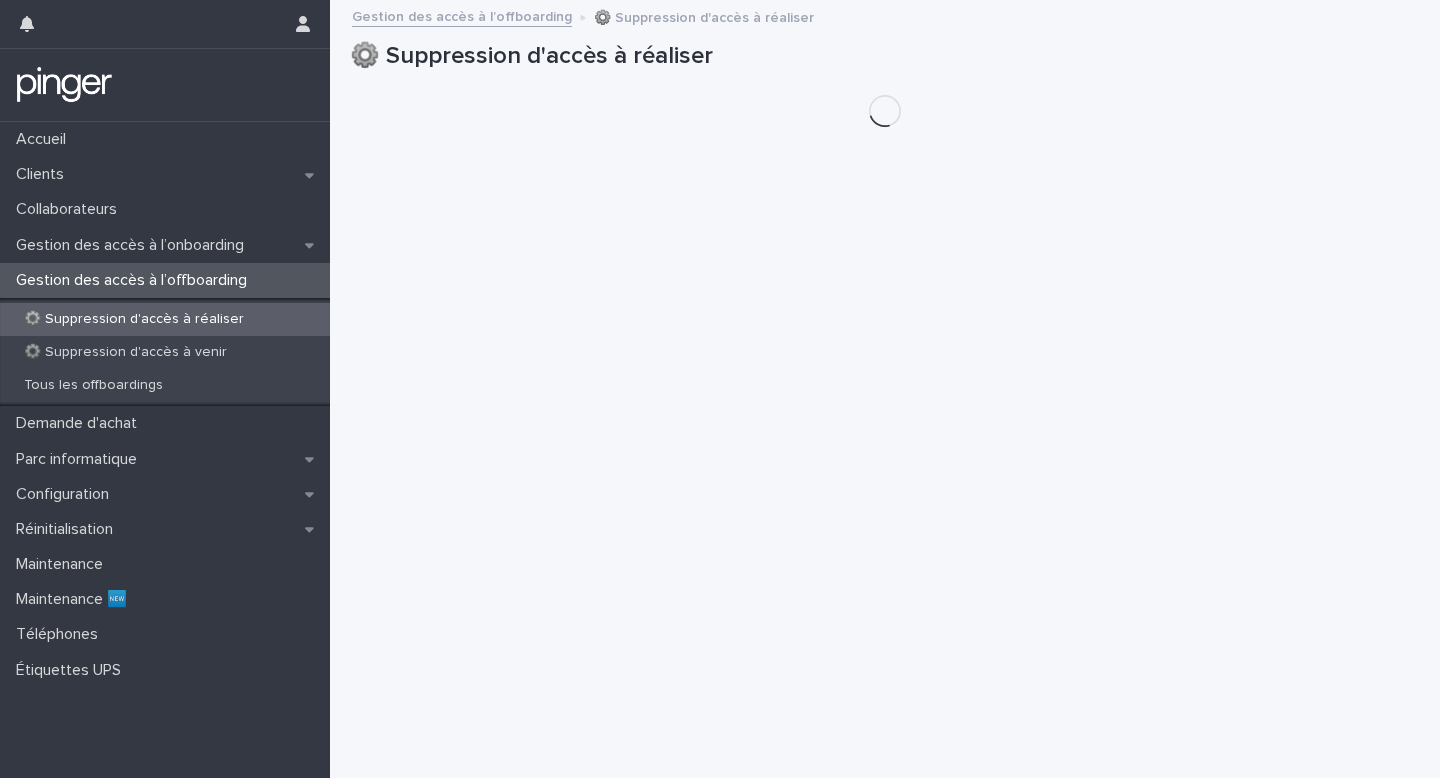 scroll, scrollTop: 0, scrollLeft: 0, axis: both 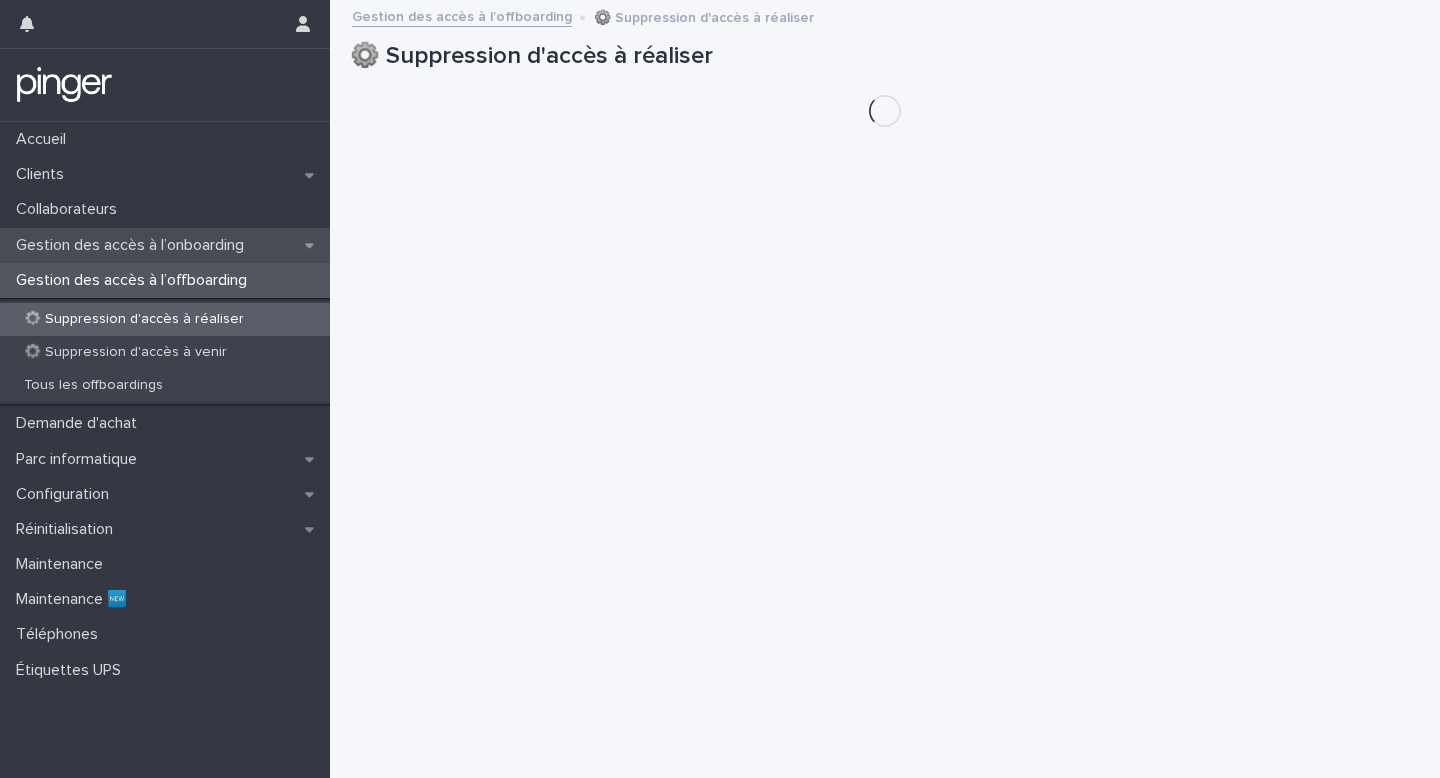 click on "Gestion des accès à l’onboarding" at bounding box center [134, 245] 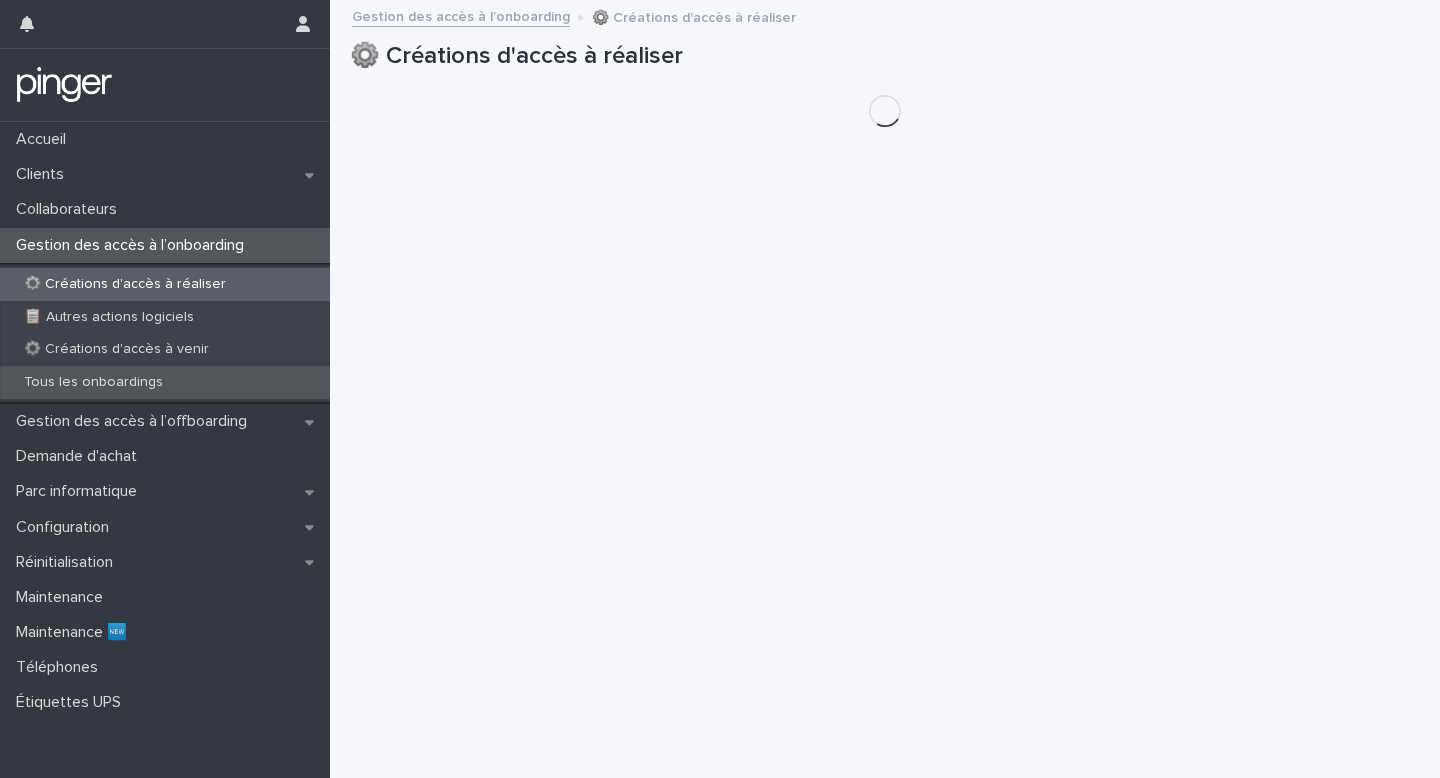 click on "Tous les onboardings" at bounding box center [93, 382] 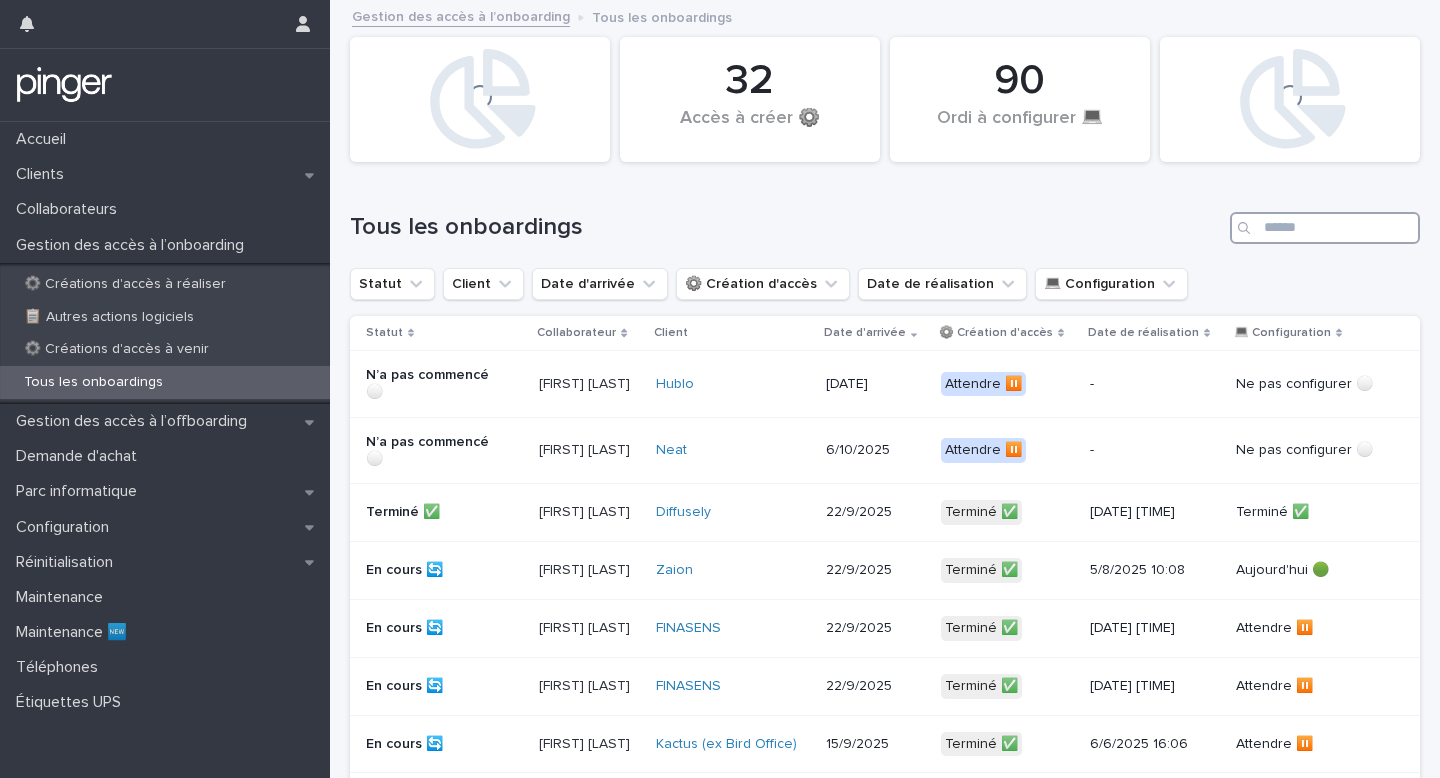 click at bounding box center (1325, 228) 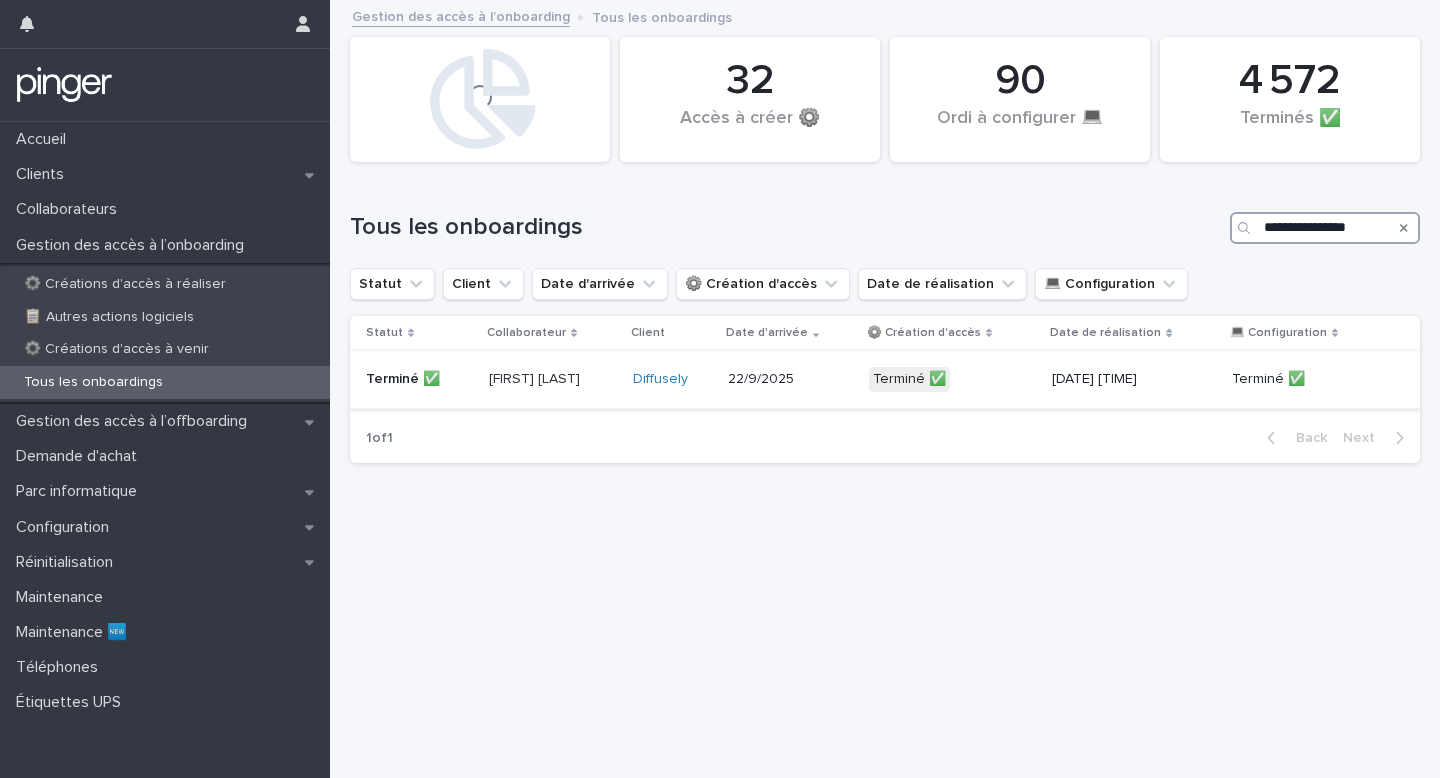 type on "**********" 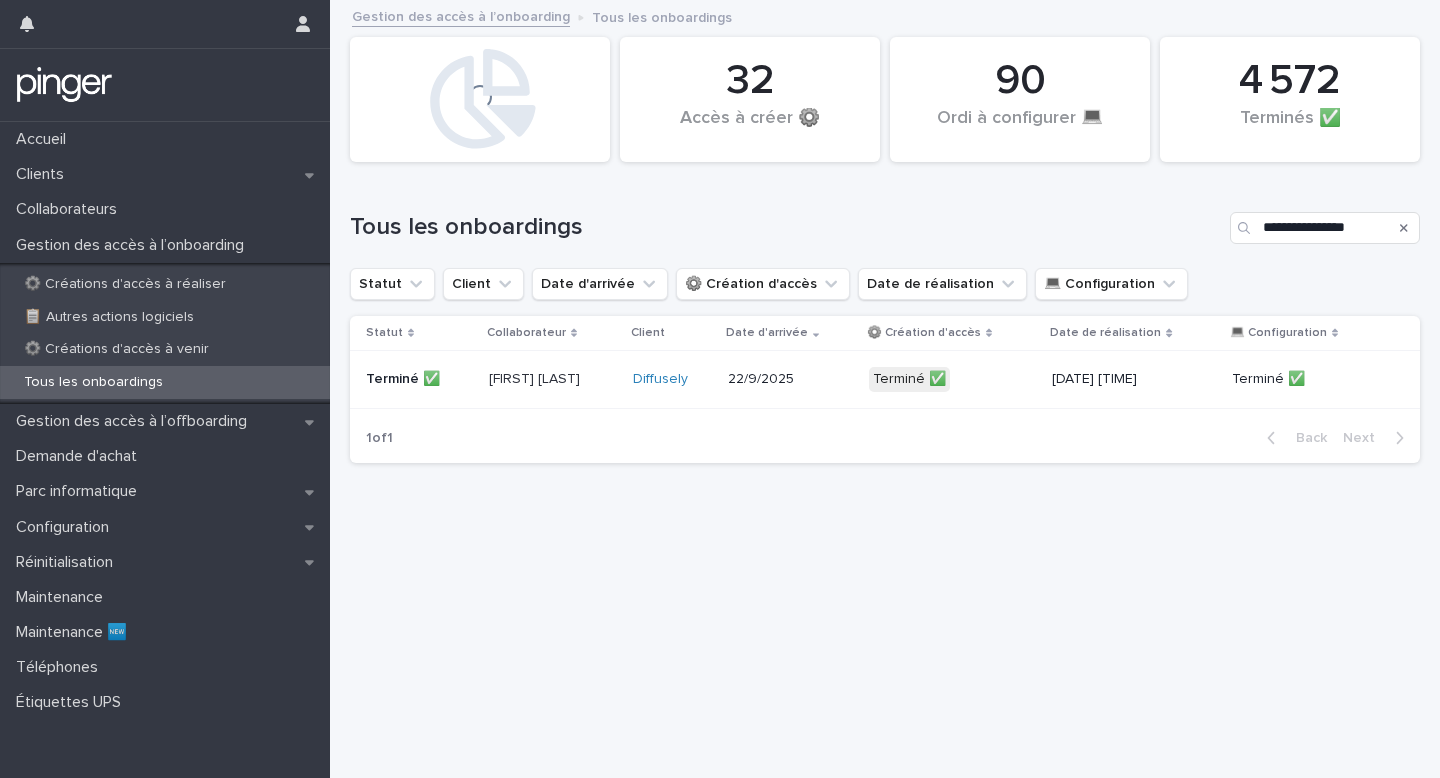 click on "22/9/2025" at bounding box center (790, 379) 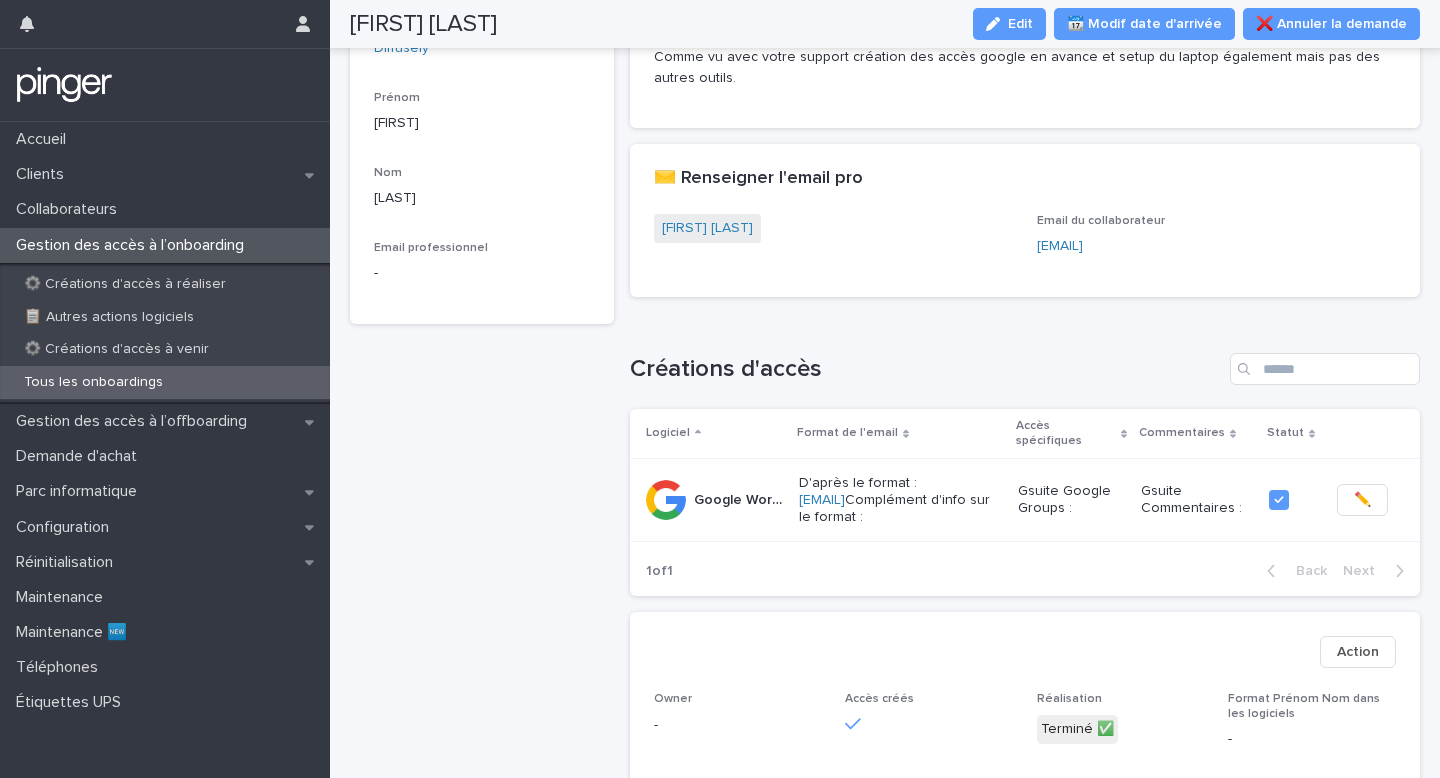 scroll, scrollTop: 56, scrollLeft: 0, axis: vertical 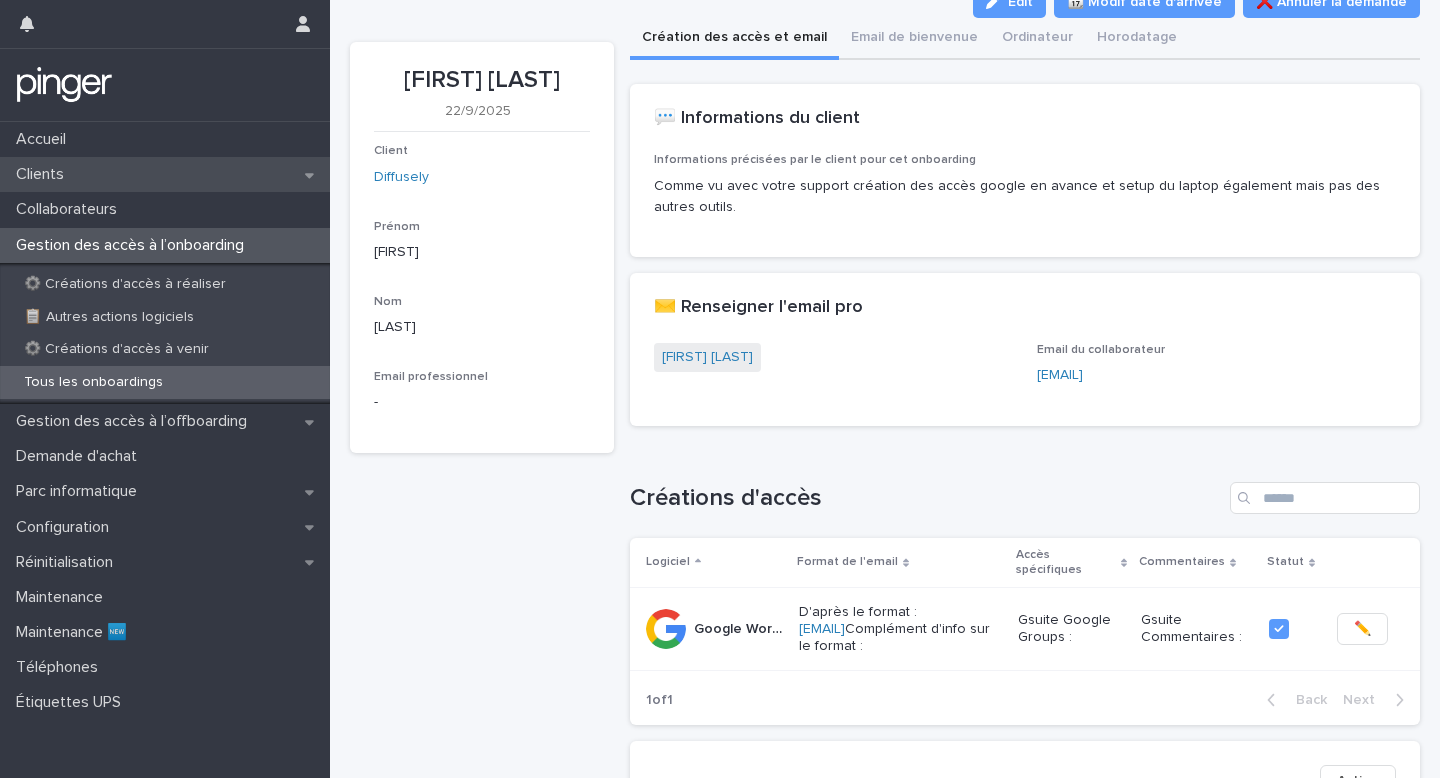 click on "Clients" at bounding box center [165, 174] 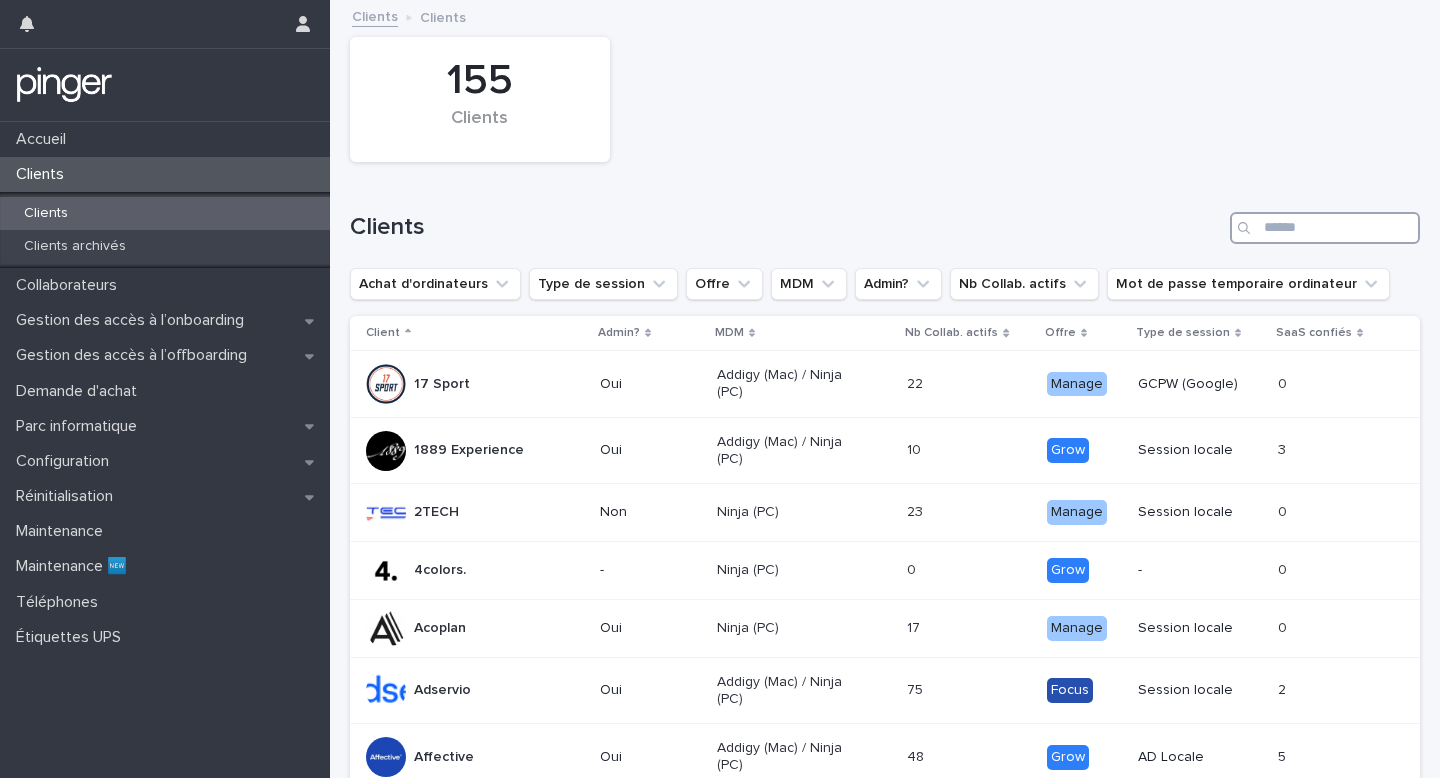 click at bounding box center [1325, 228] 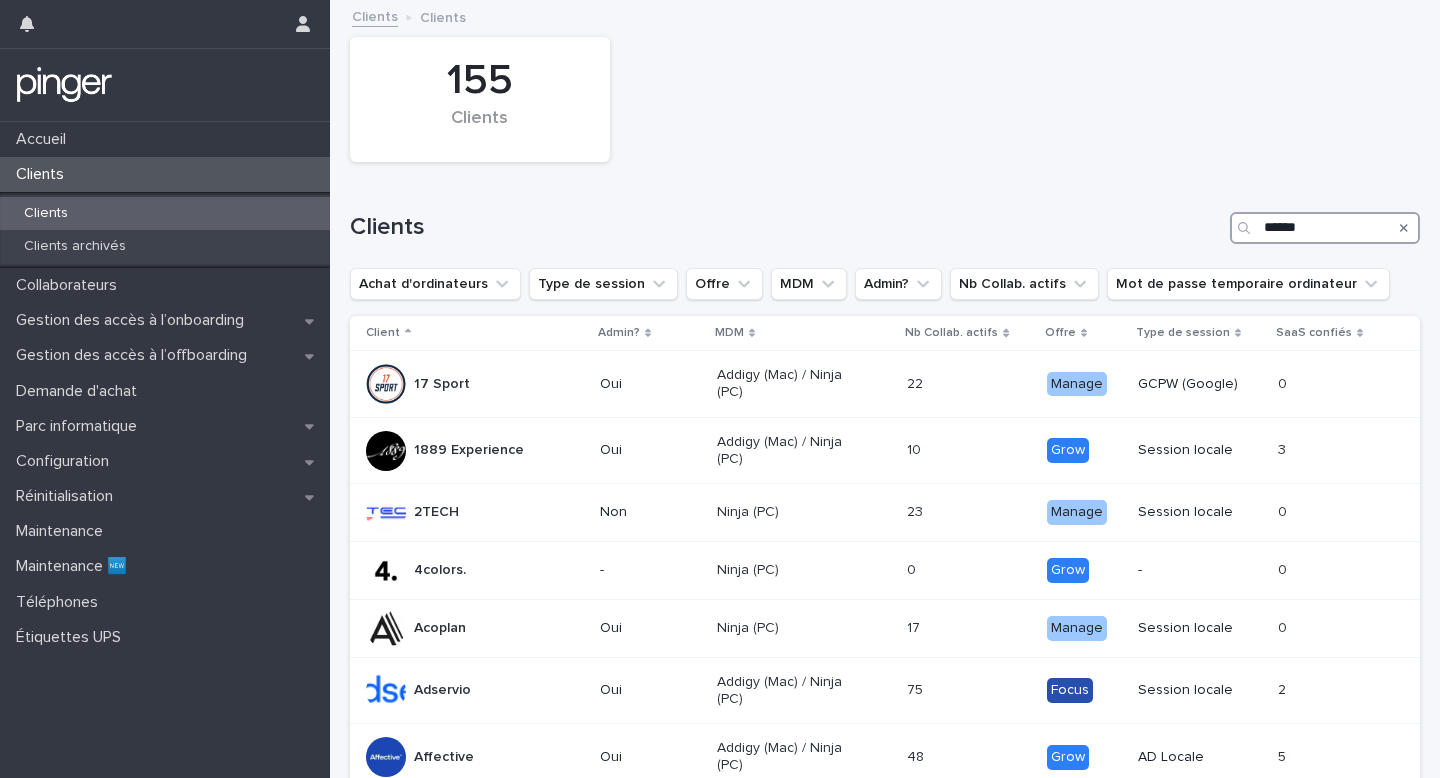 type on "*******" 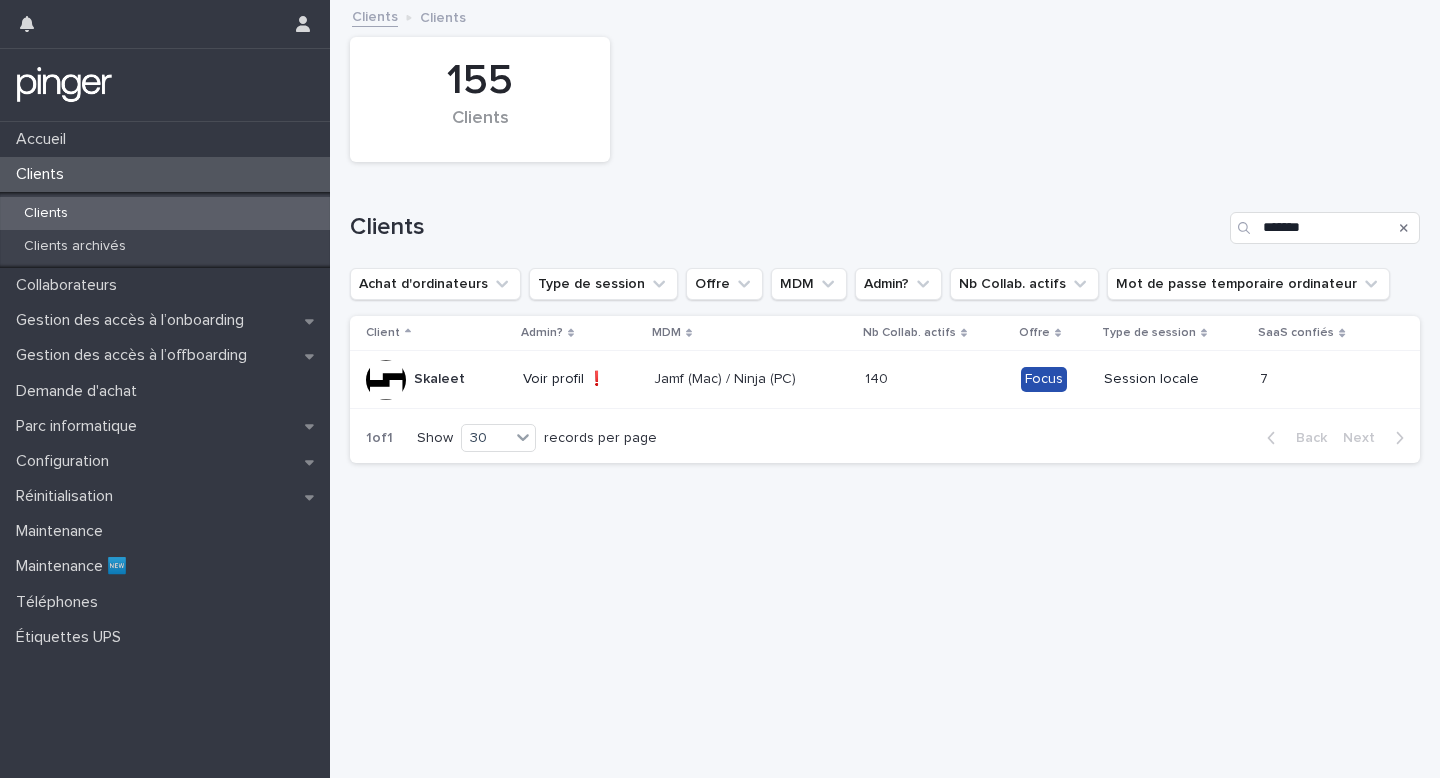 click on "Jamf (Mac) / Ninja (PC)" at bounding box center [751, 379] 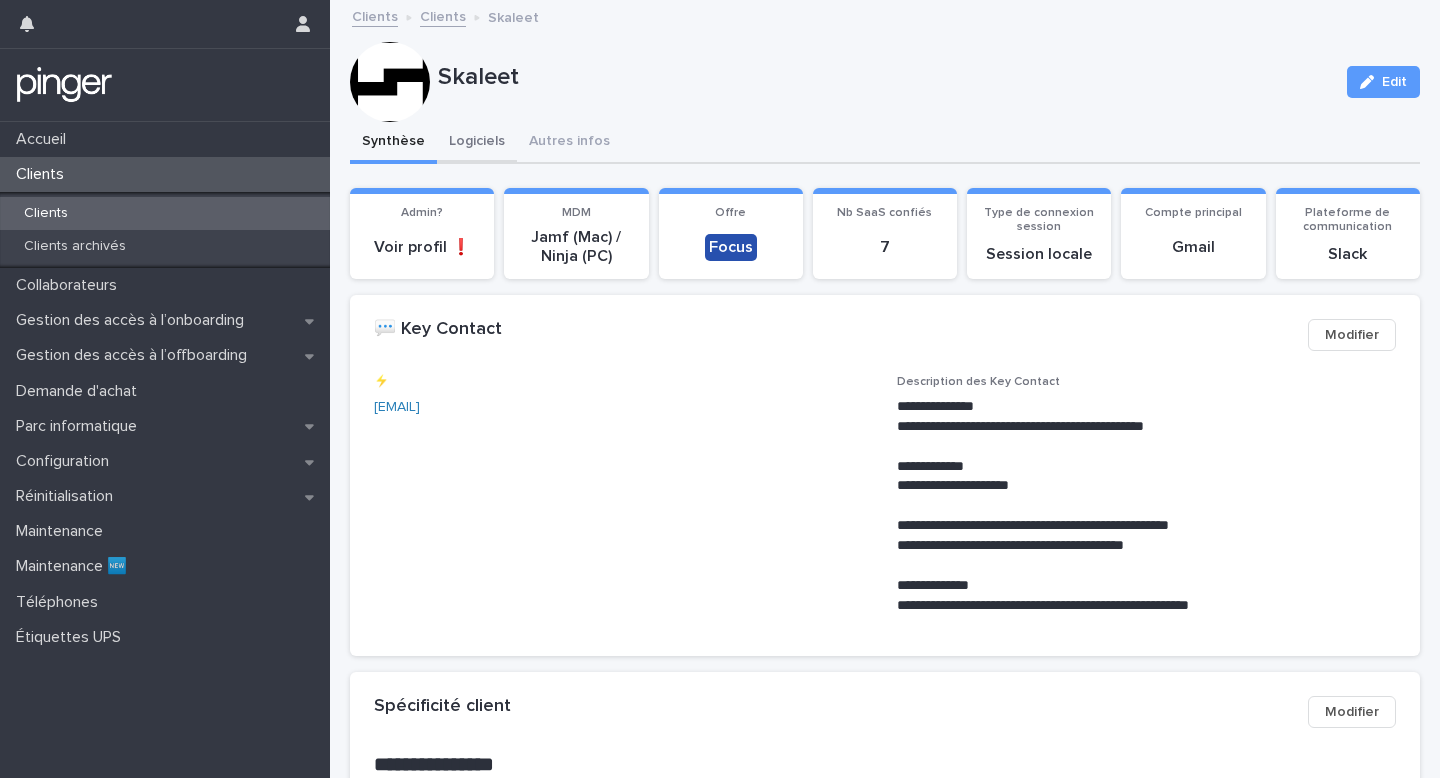 click on "Logiciels" at bounding box center [477, 143] 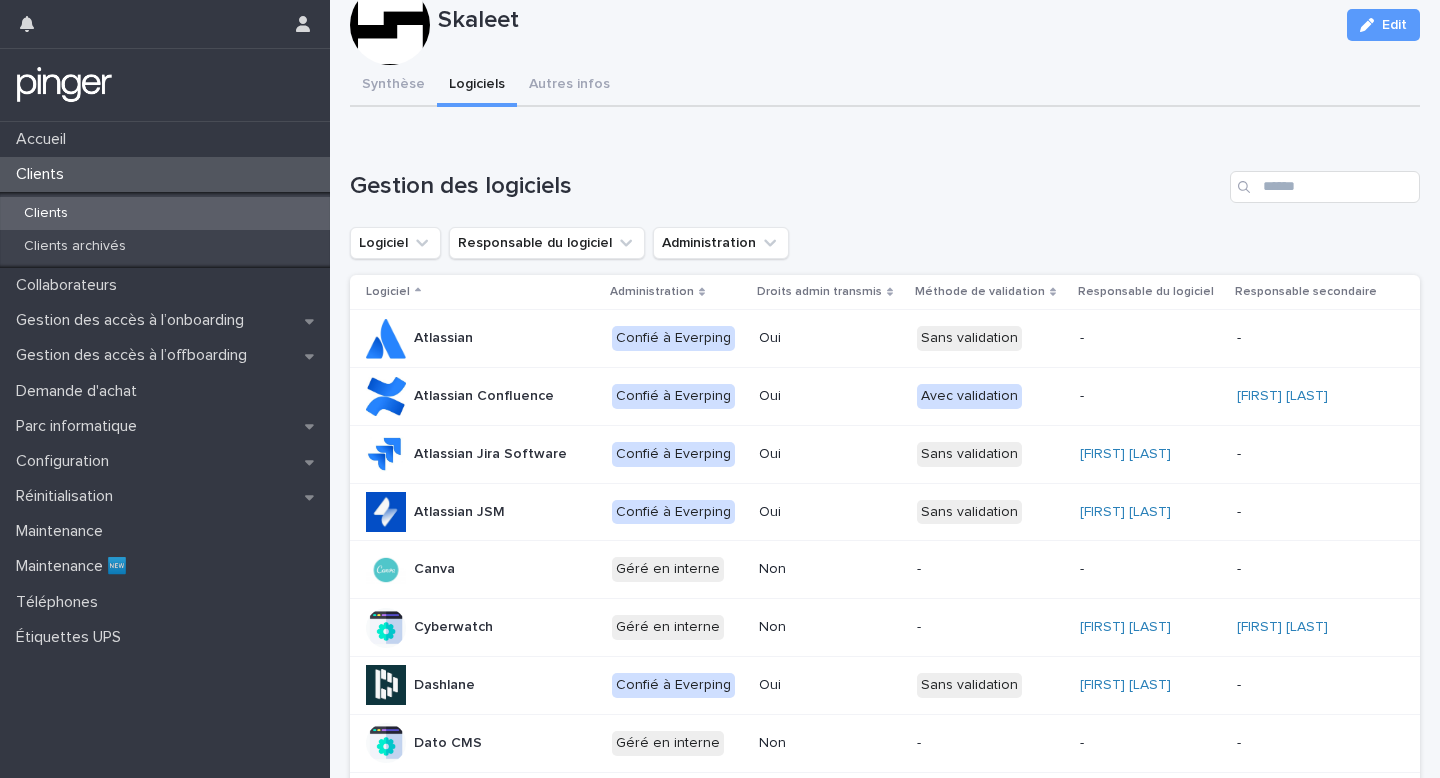 scroll, scrollTop: 60, scrollLeft: 0, axis: vertical 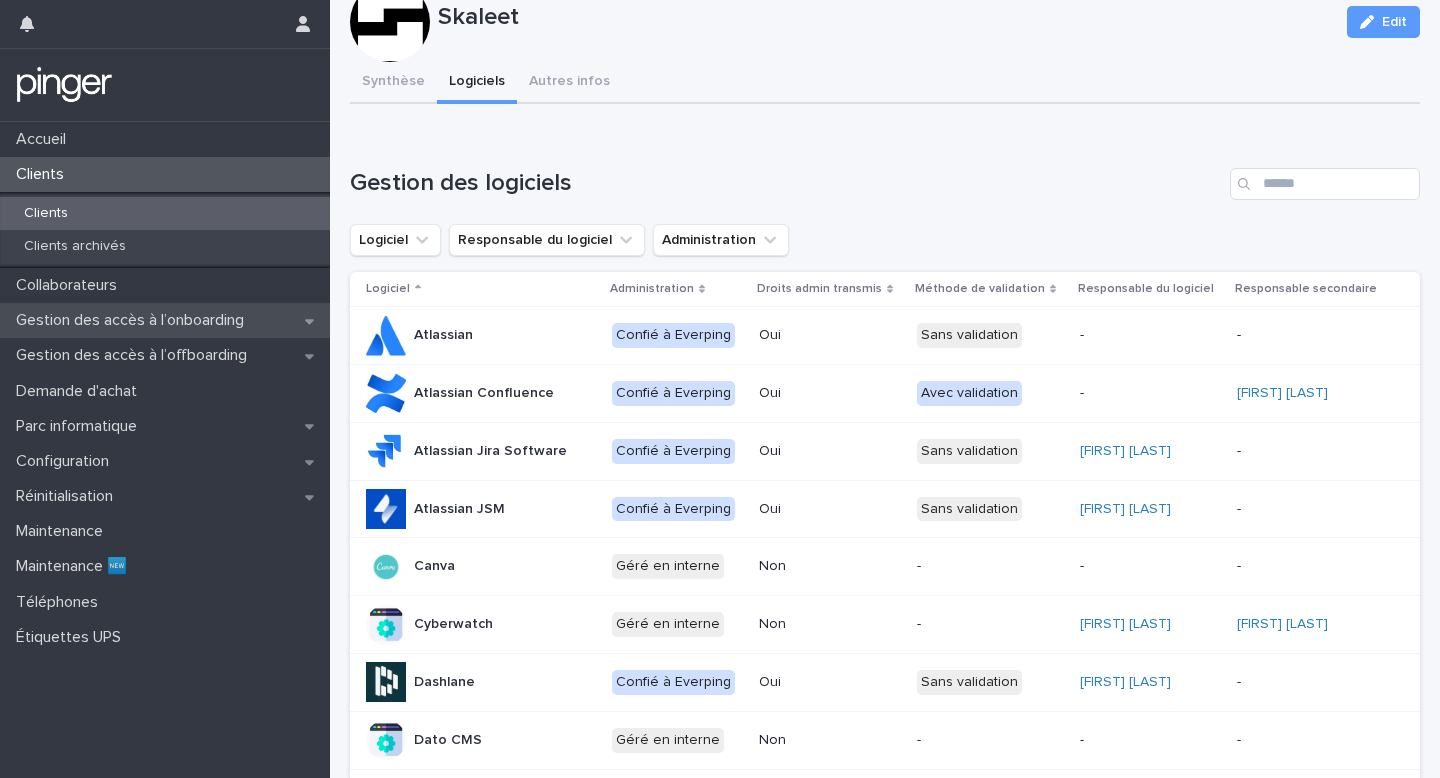 click on "Gestion des accès à l’onboarding" at bounding box center [134, 320] 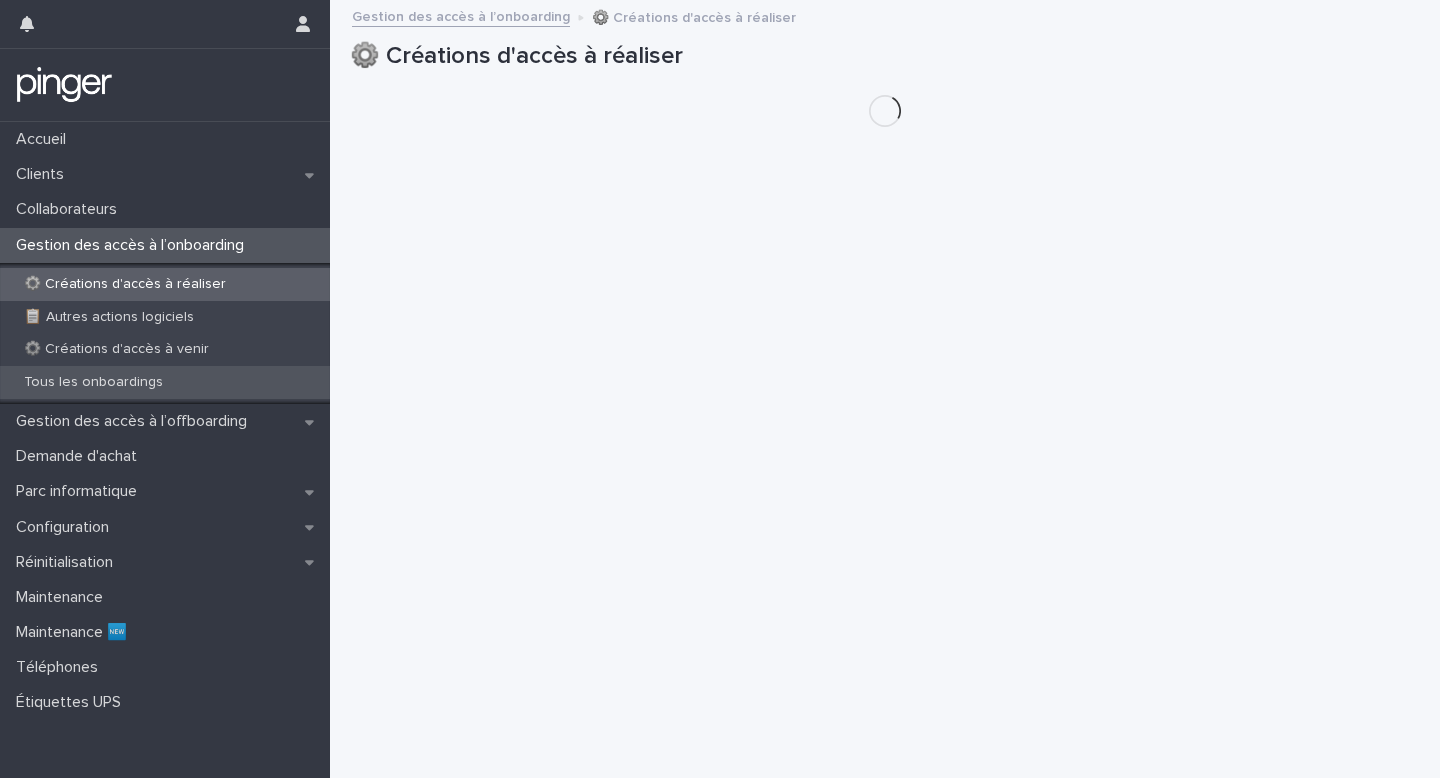 scroll, scrollTop: 0, scrollLeft: 0, axis: both 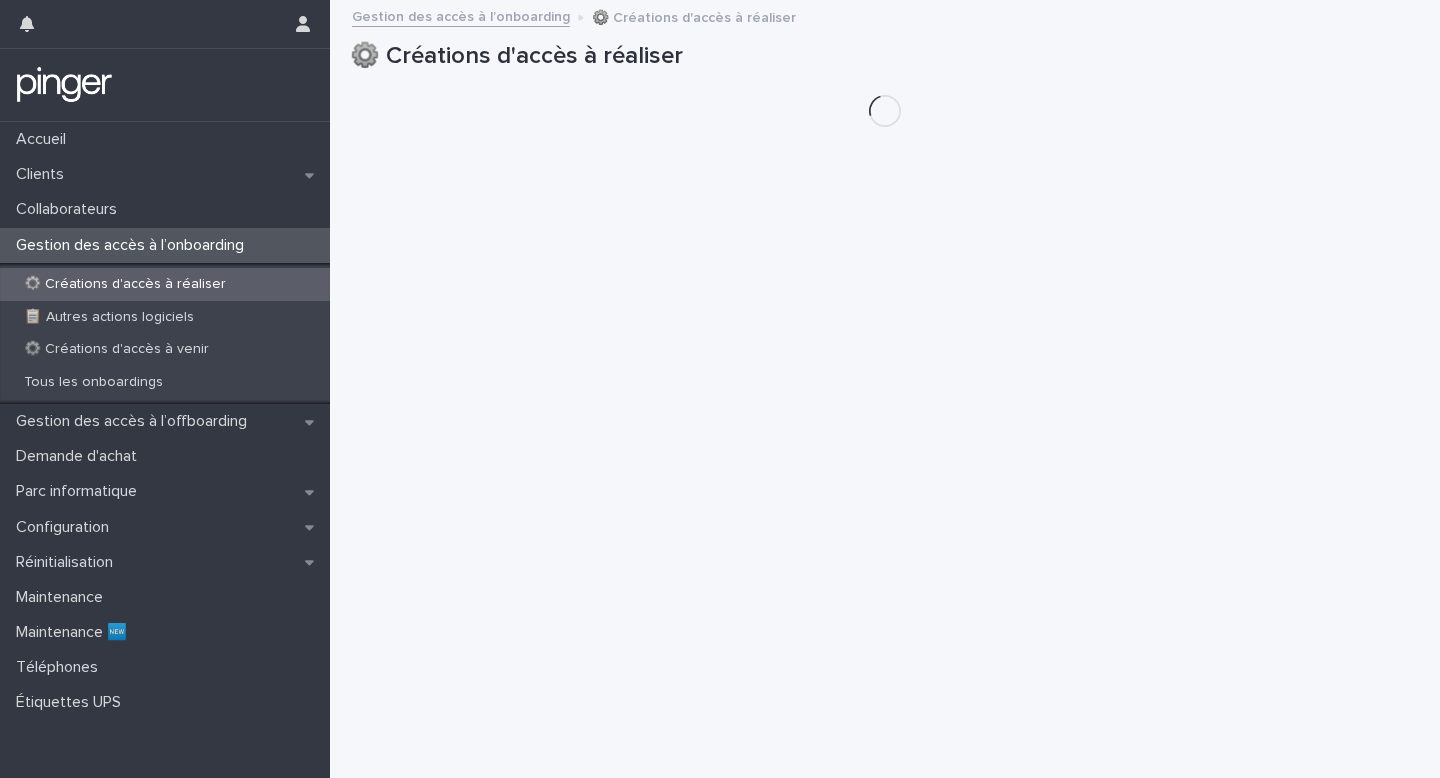 click on "⚙️ Créations d'accès à réaliser 📋  Autres actions logiciels ⚙️ Créations d'accès à venir Tous les onboardings" at bounding box center [165, 333] 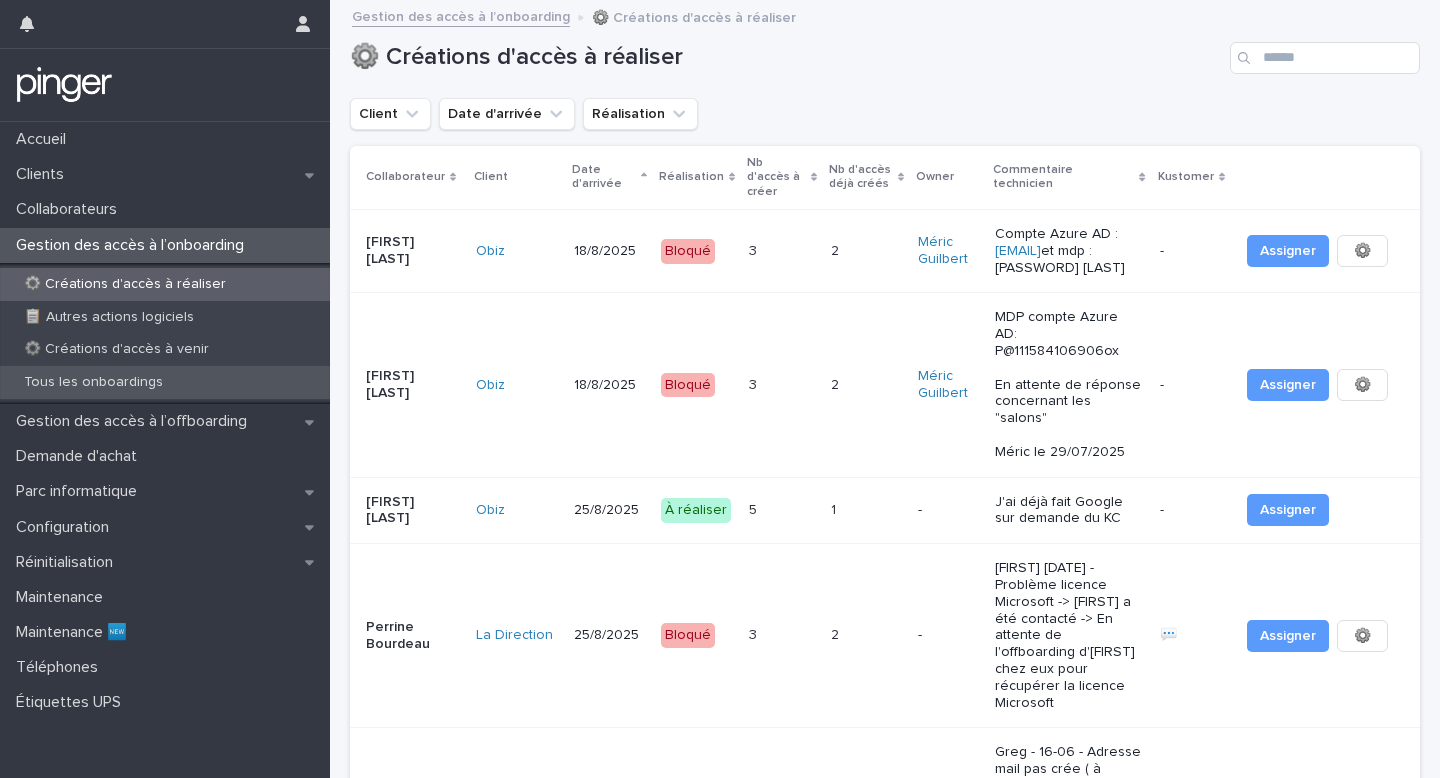 click on "Tous les onboardings" at bounding box center [165, 382] 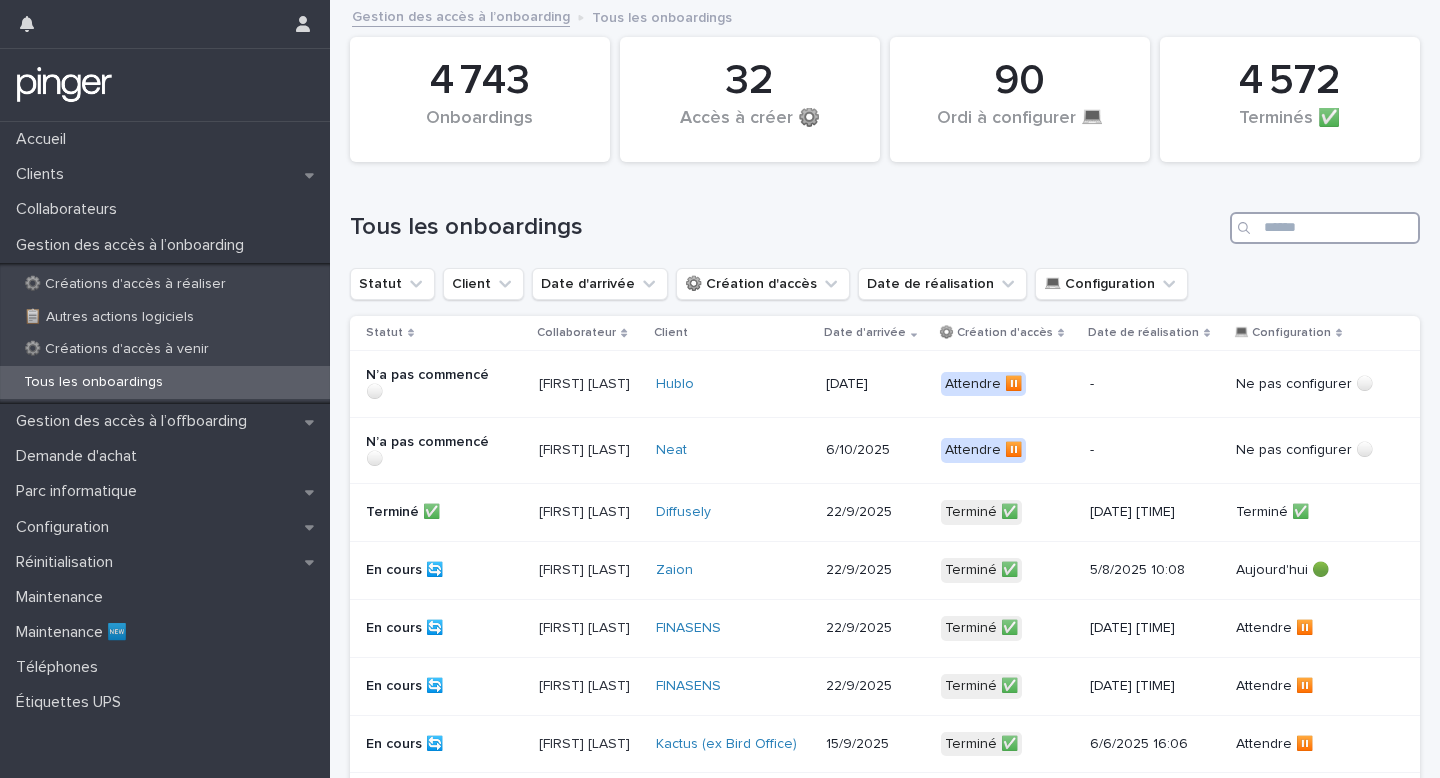 click at bounding box center [1325, 228] 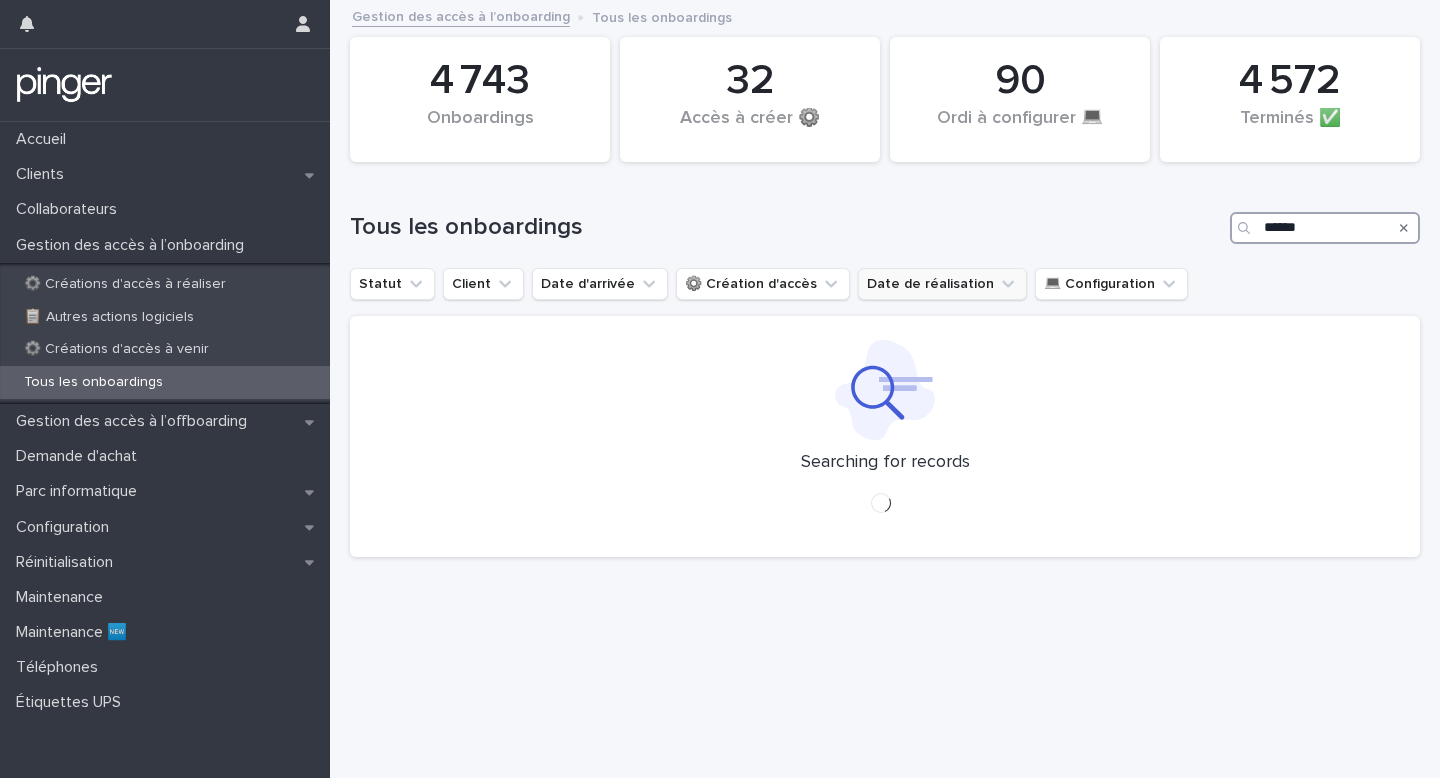 type on "*****" 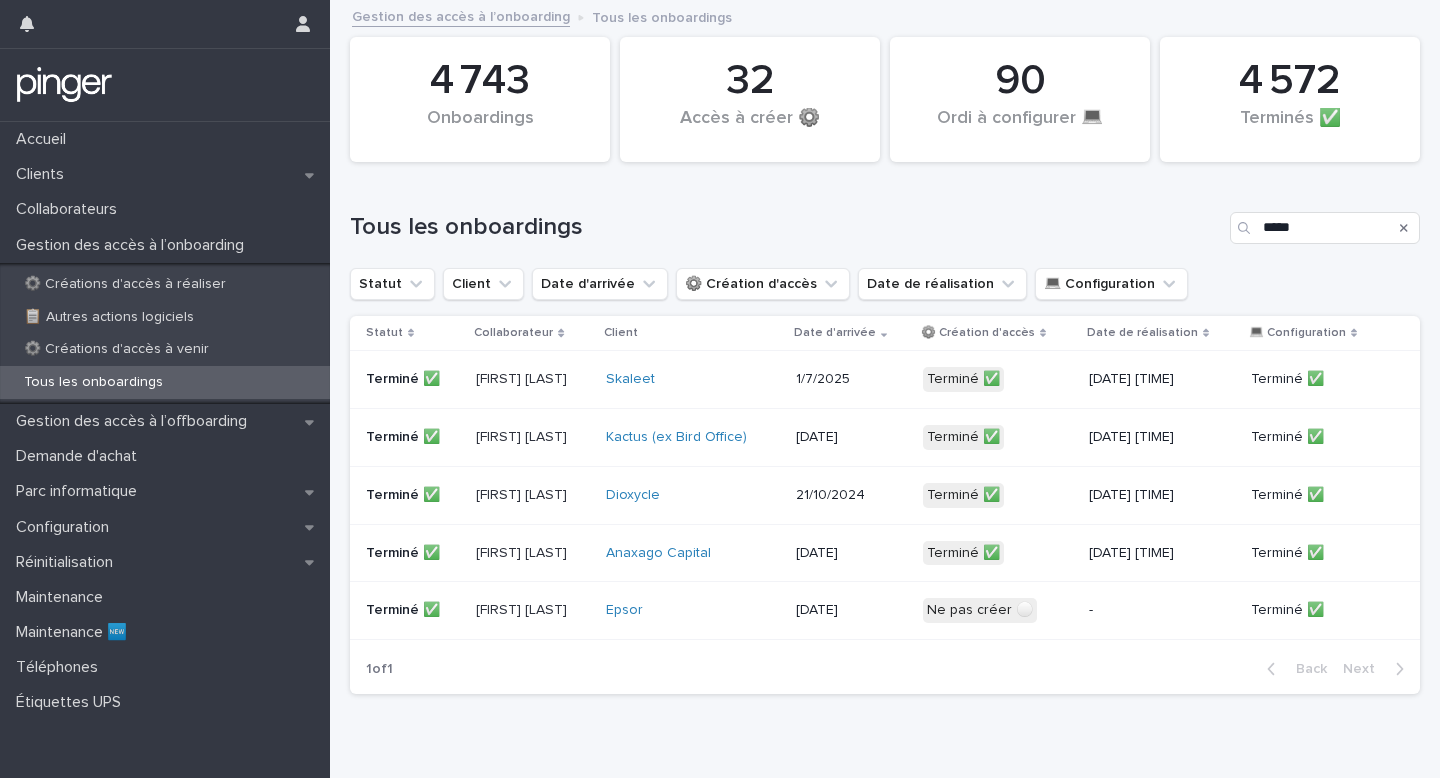 click on "[FIRST] [LAST]" at bounding box center [532, 379] 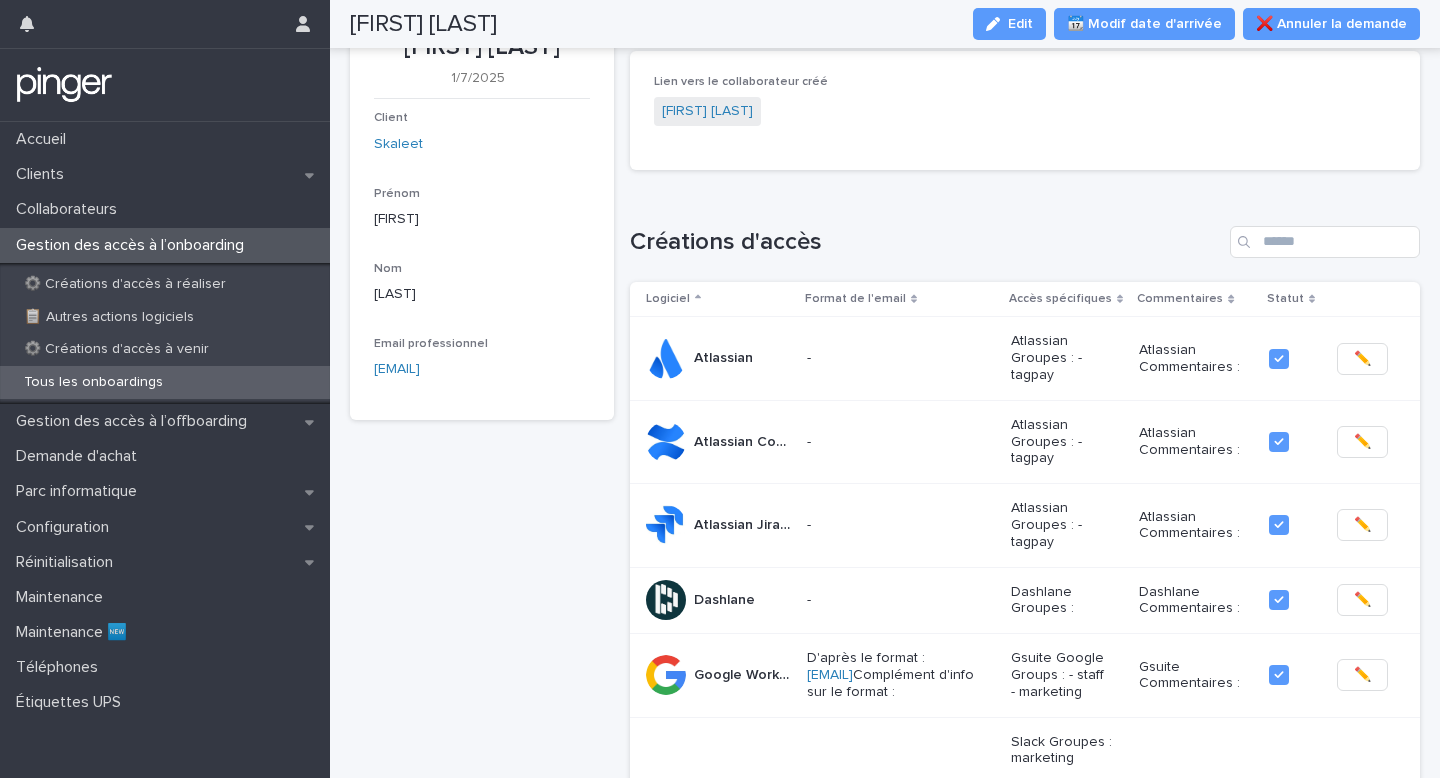 scroll, scrollTop: 0, scrollLeft: 0, axis: both 